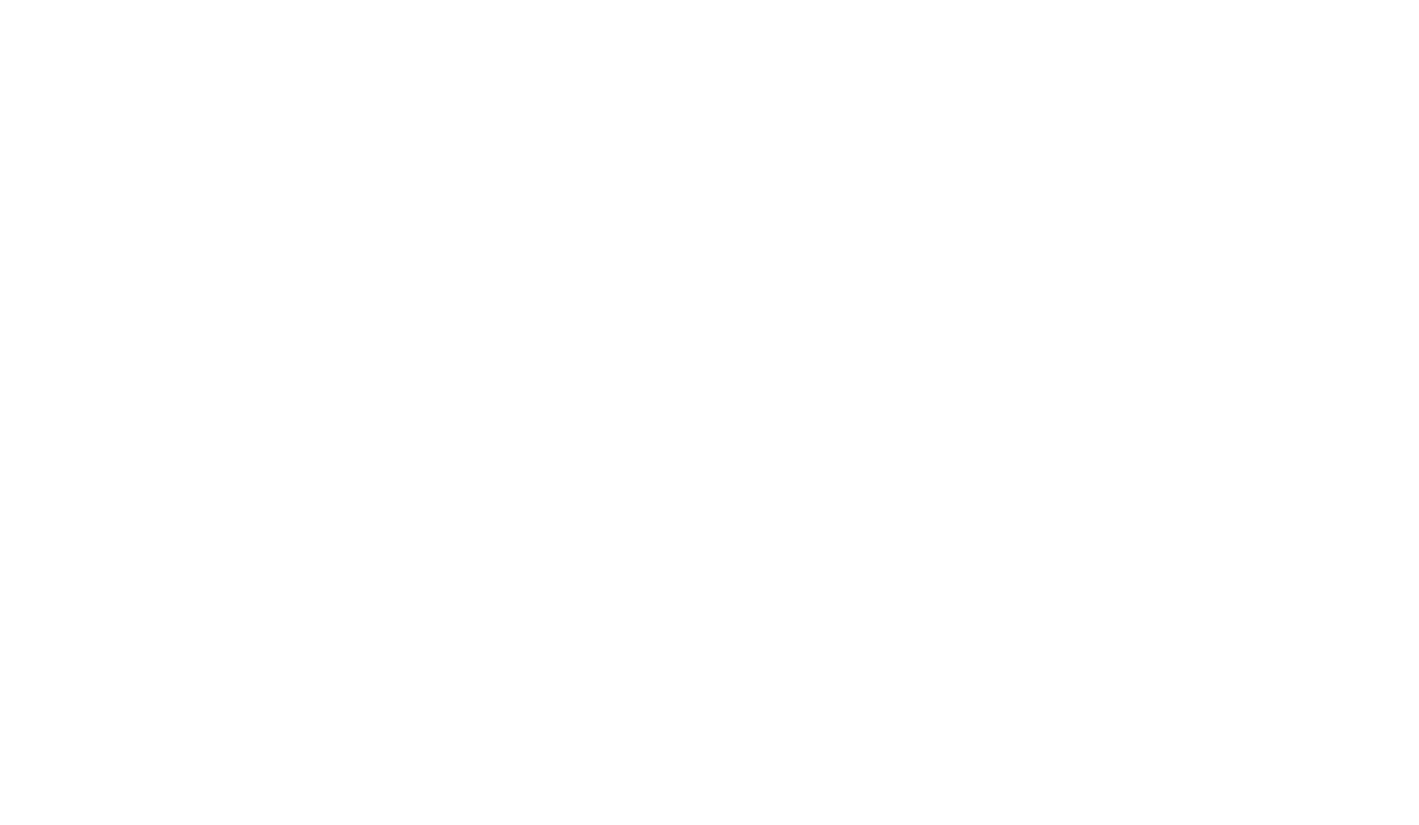 scroll, scrollTop: 0, scrollLeft: 0, axis: both 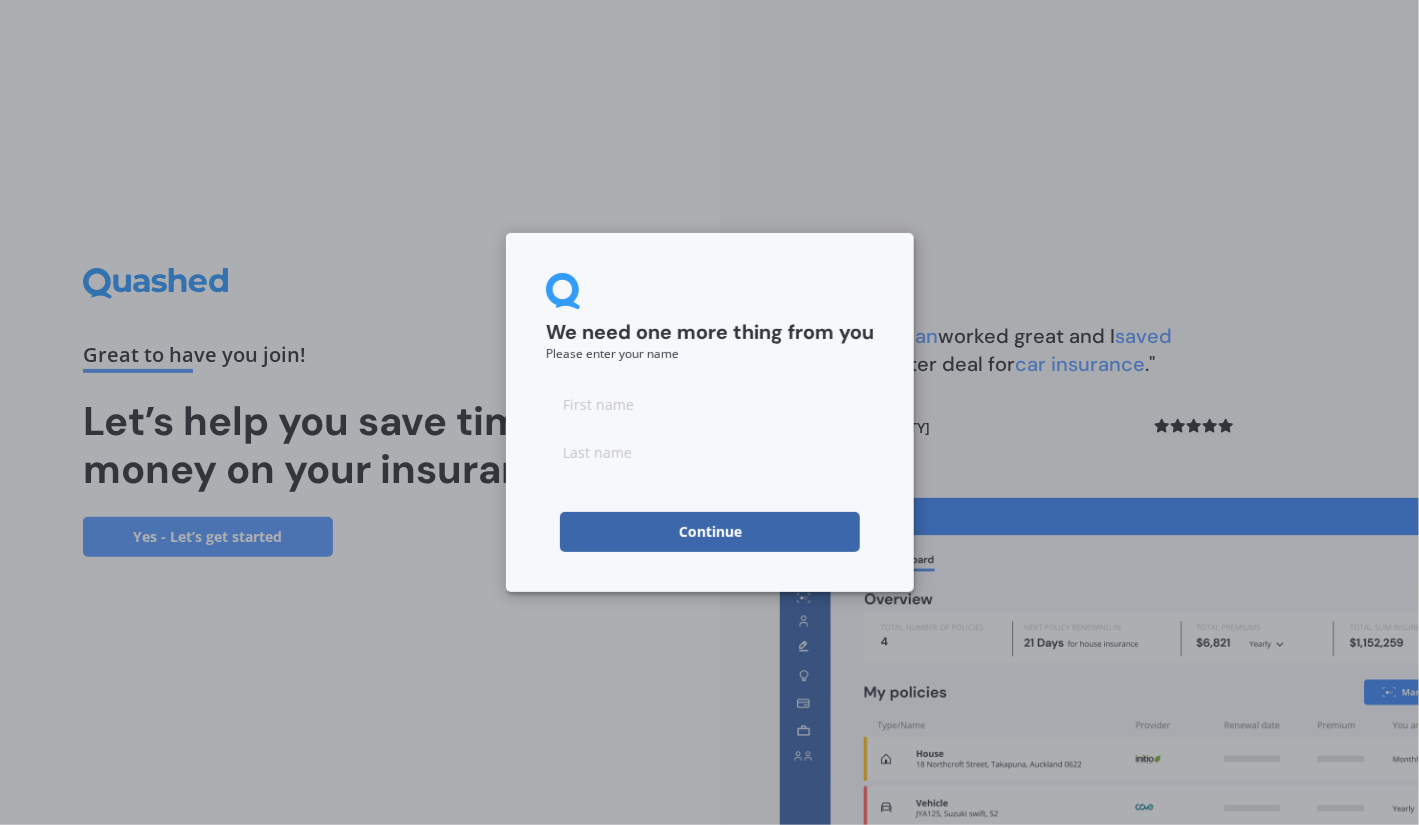 click at bounding box center [710, 404] 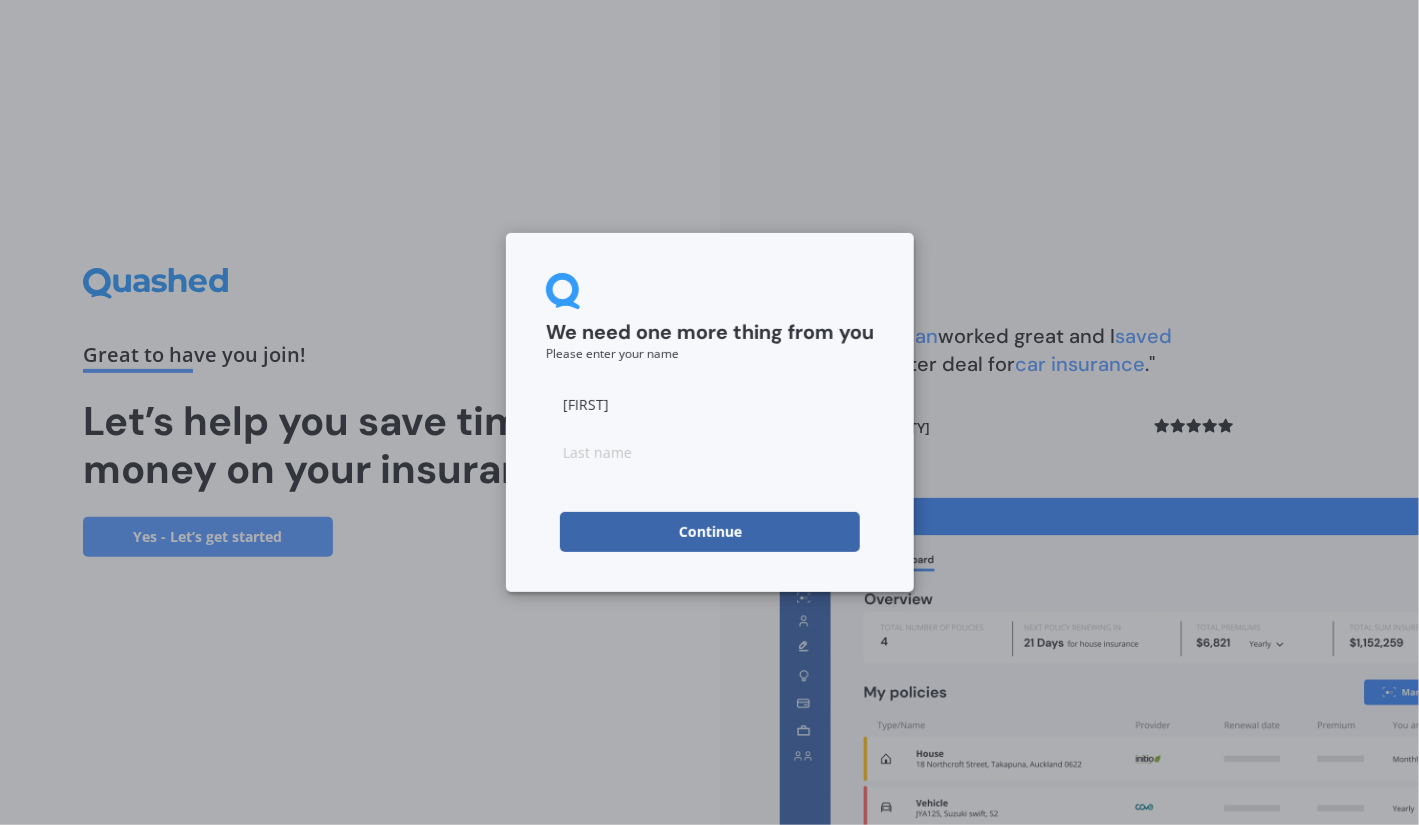 type on "[LAST]" 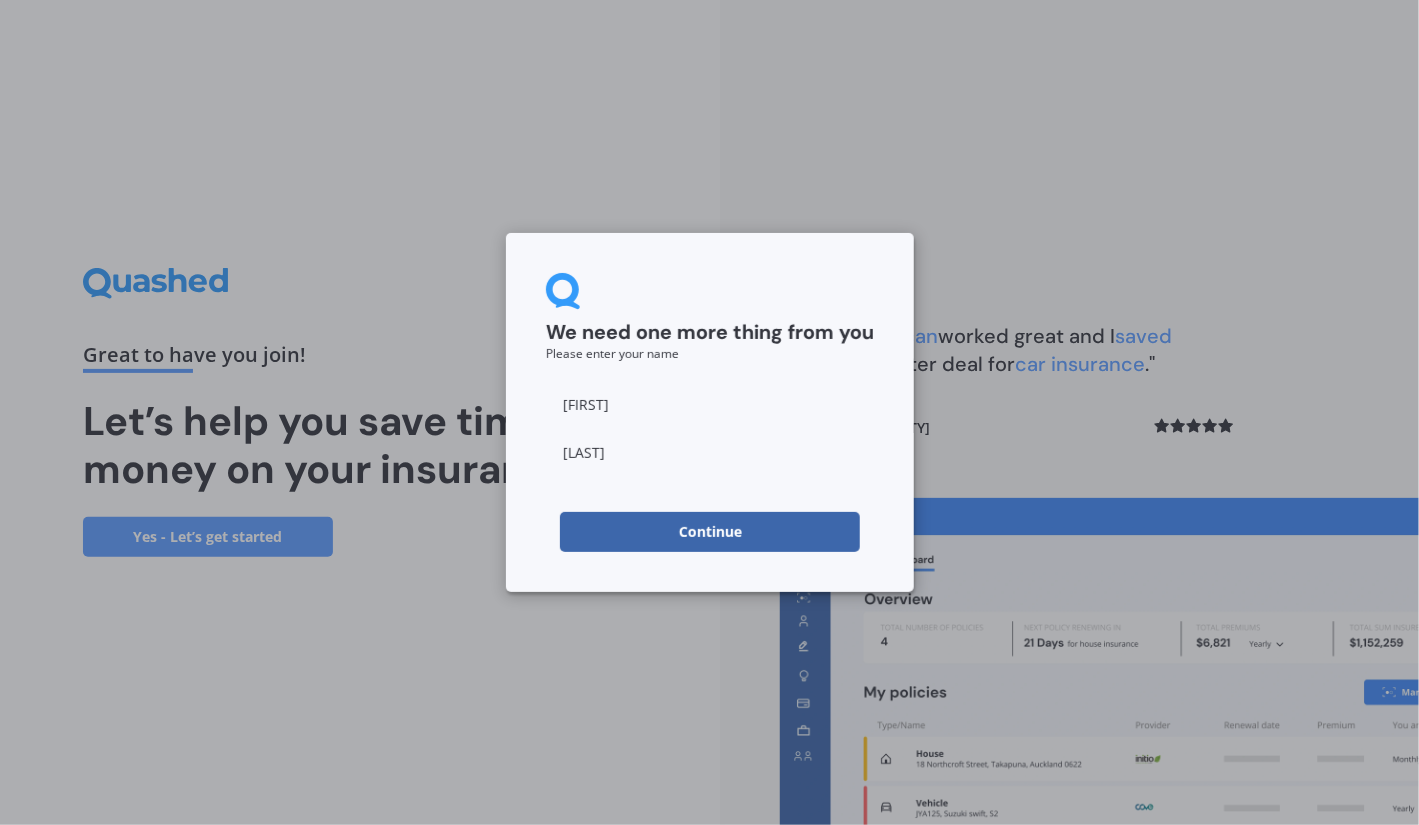 click on "Continue" at bounding box center [710, 532] 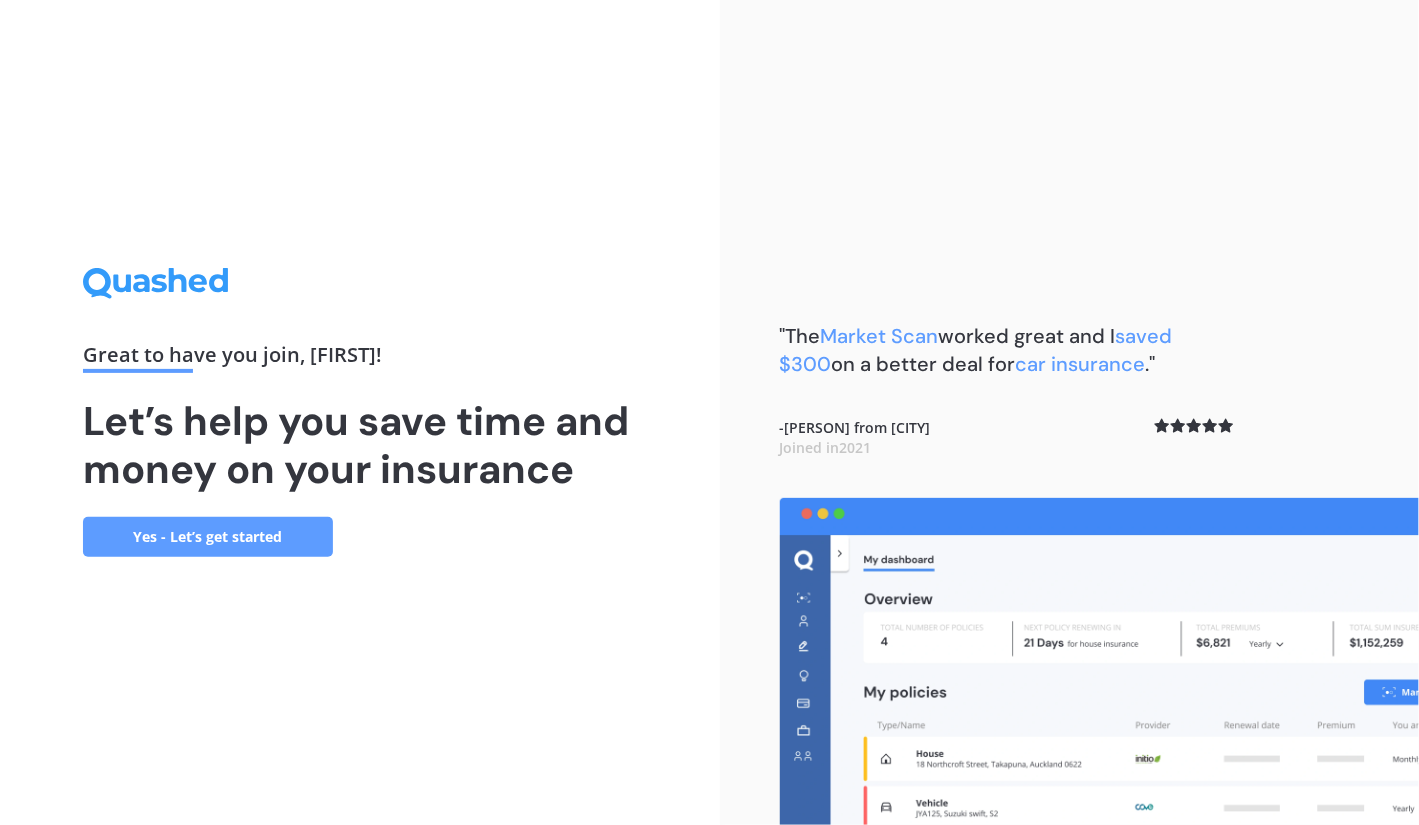 click on "Yes - Let’s get started" at bounding box center (208, 537) 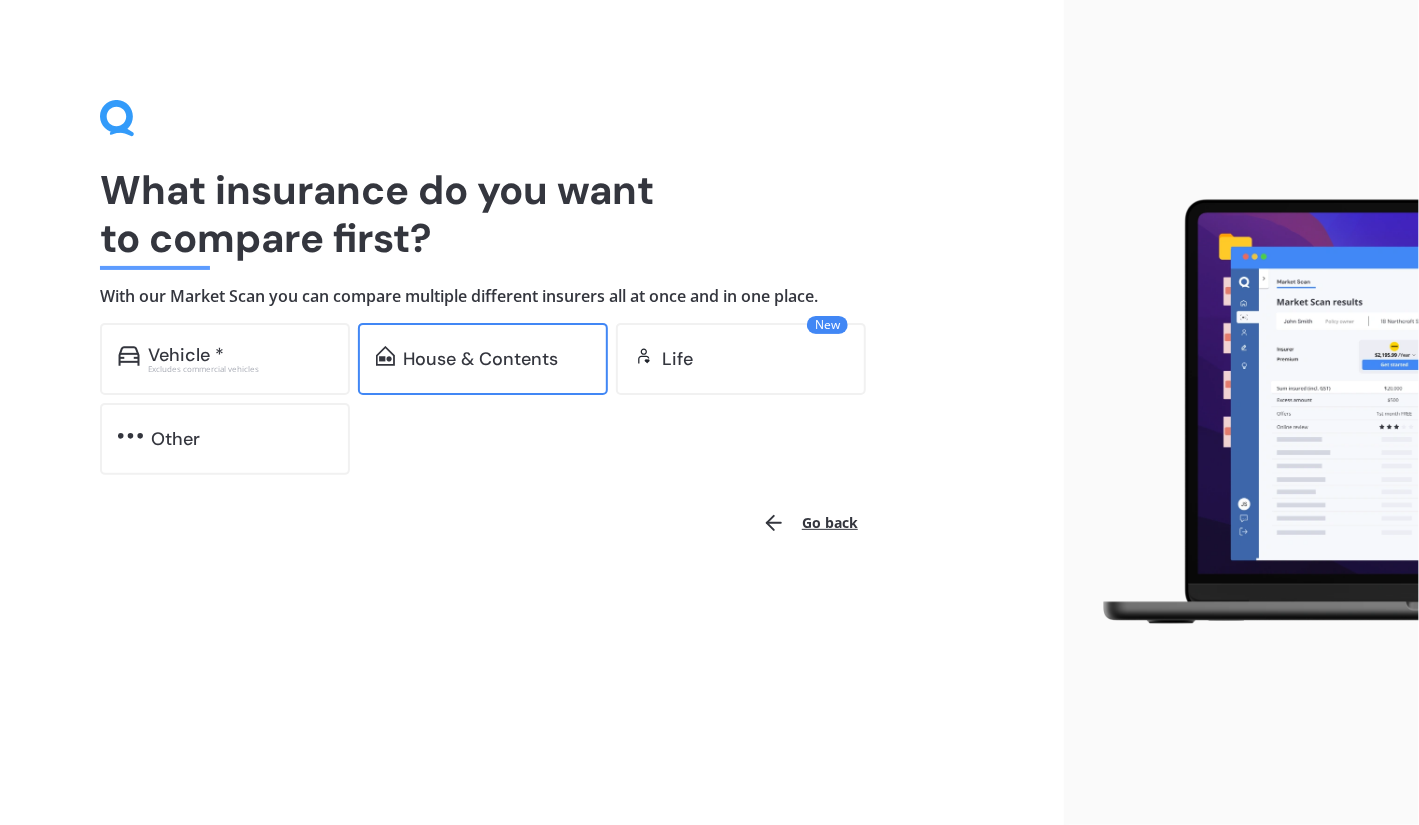 click on "House & Contents" at bounding box center (483, 359) 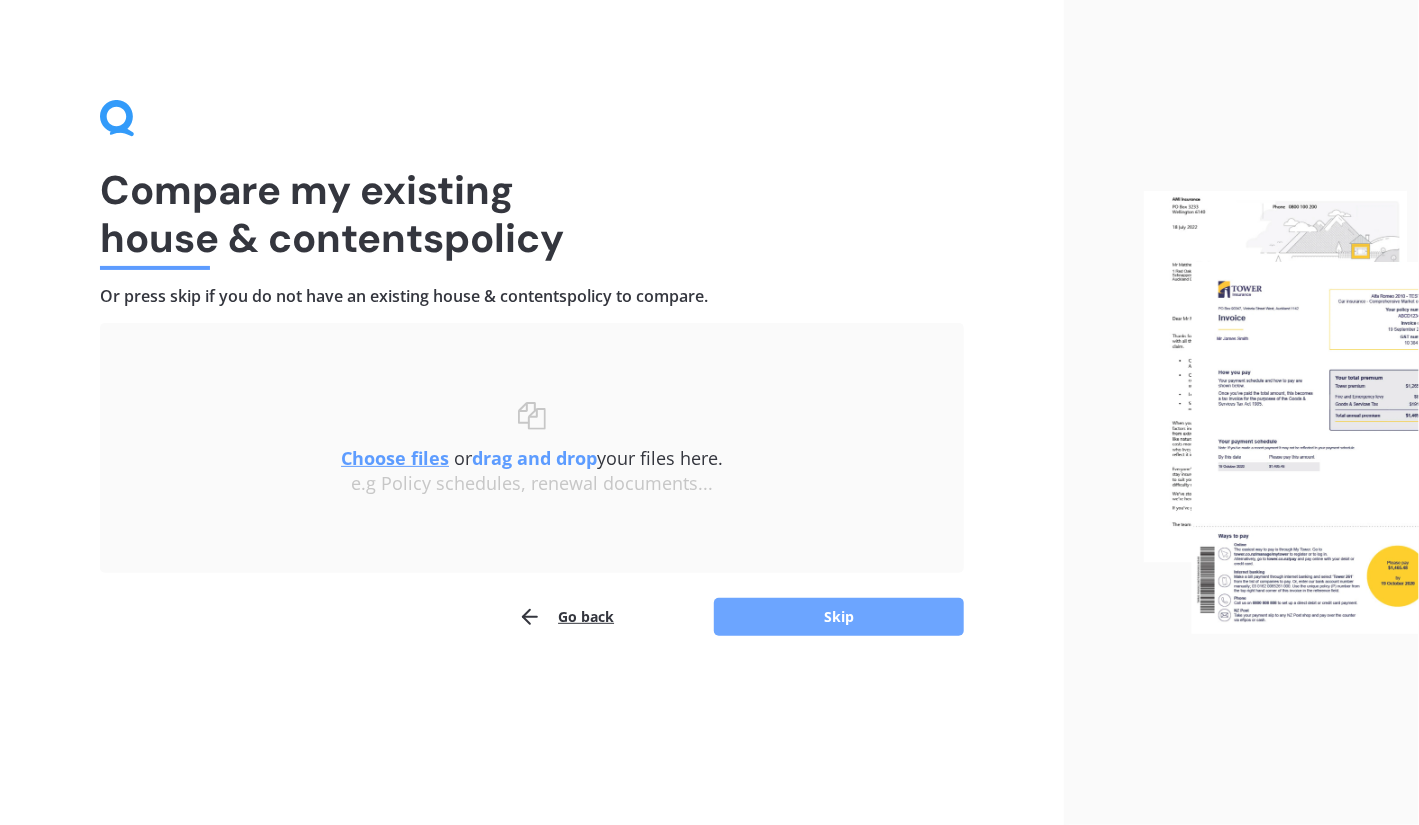 click on "Skip" at bounding box center [839, 617] 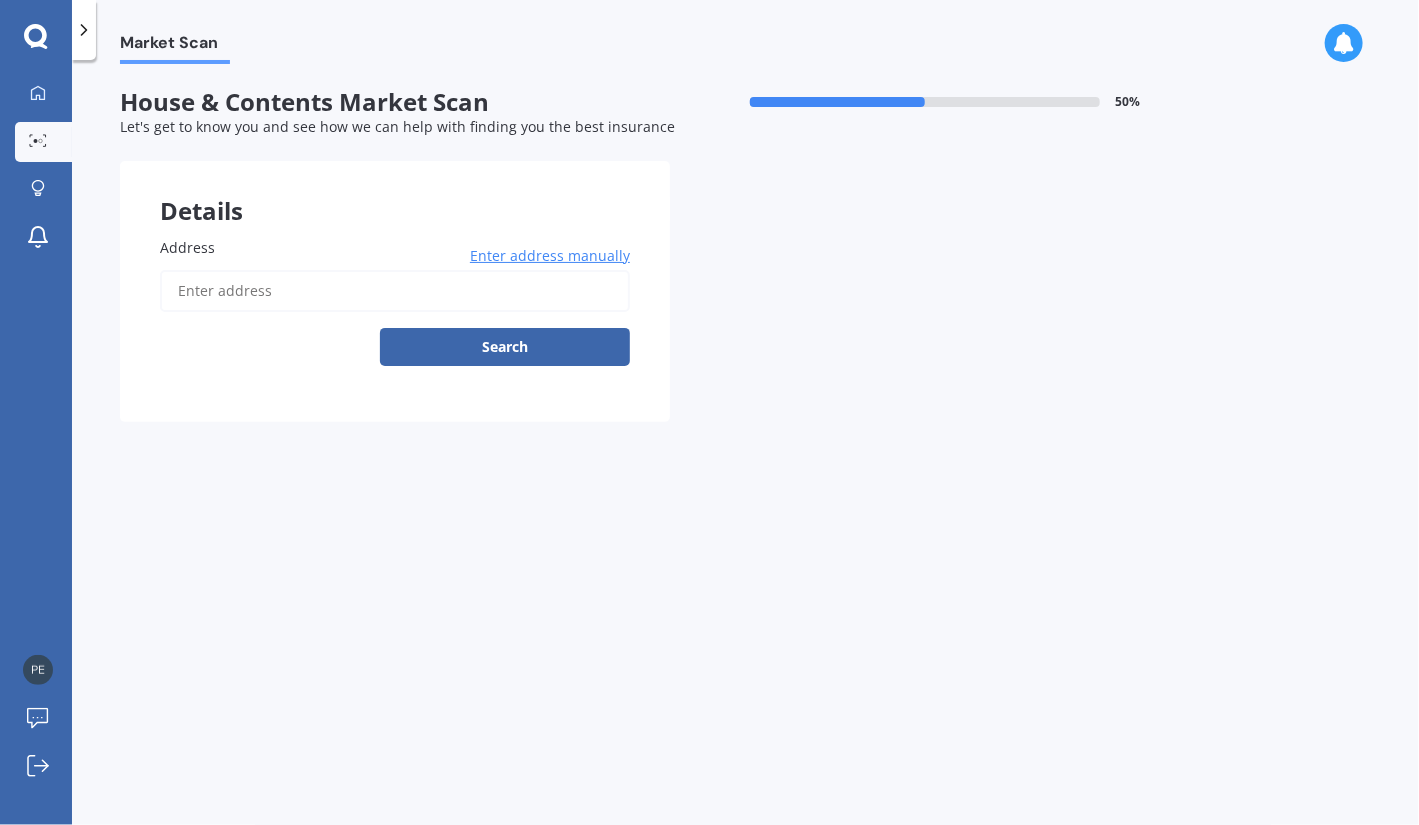 click on "Address" at bounding box center [395, 291] 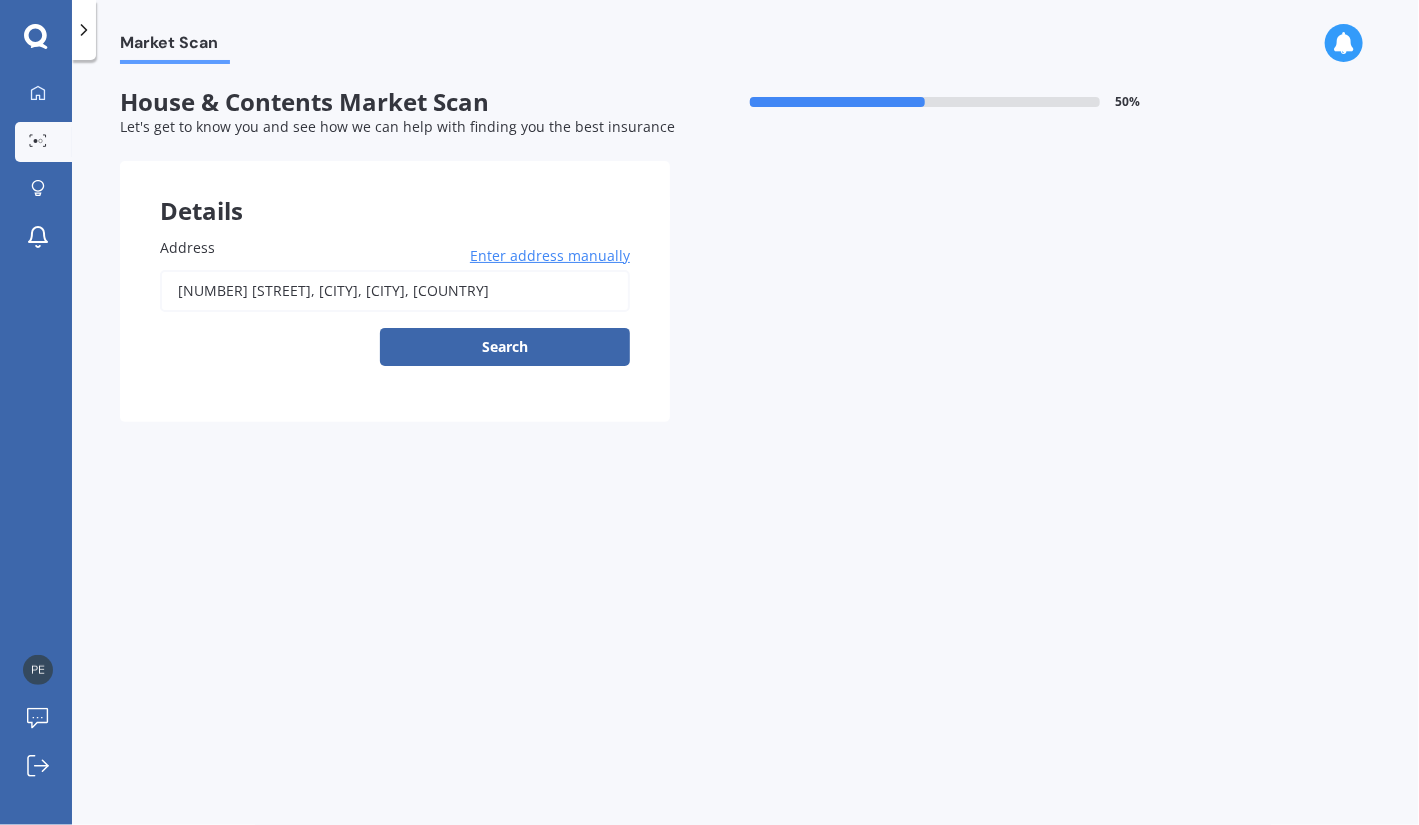 type on "[NUMBER] [STREET], [CITY], [CITY] [POSTAL_CODE]" 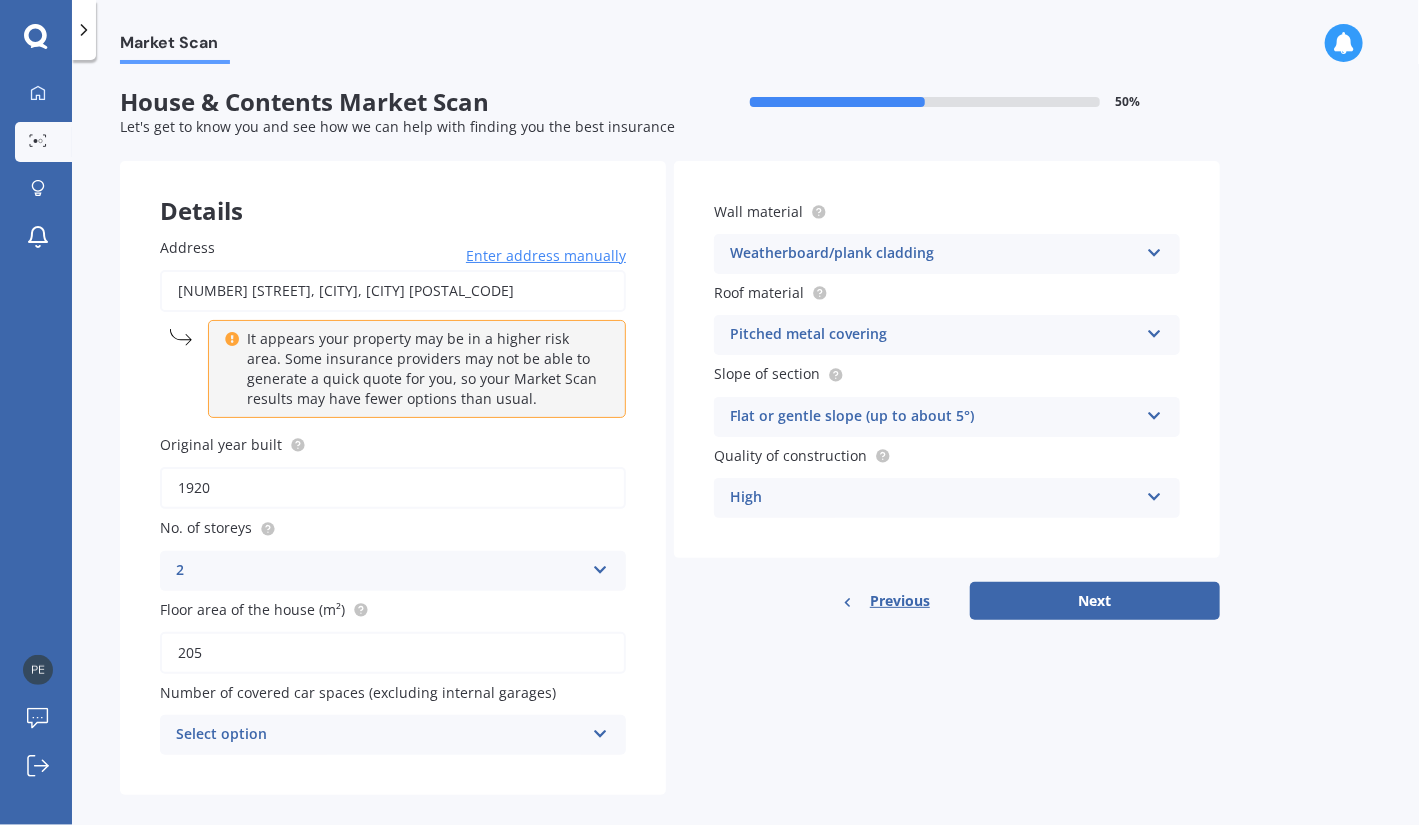 click at bounding box center (600, 730) 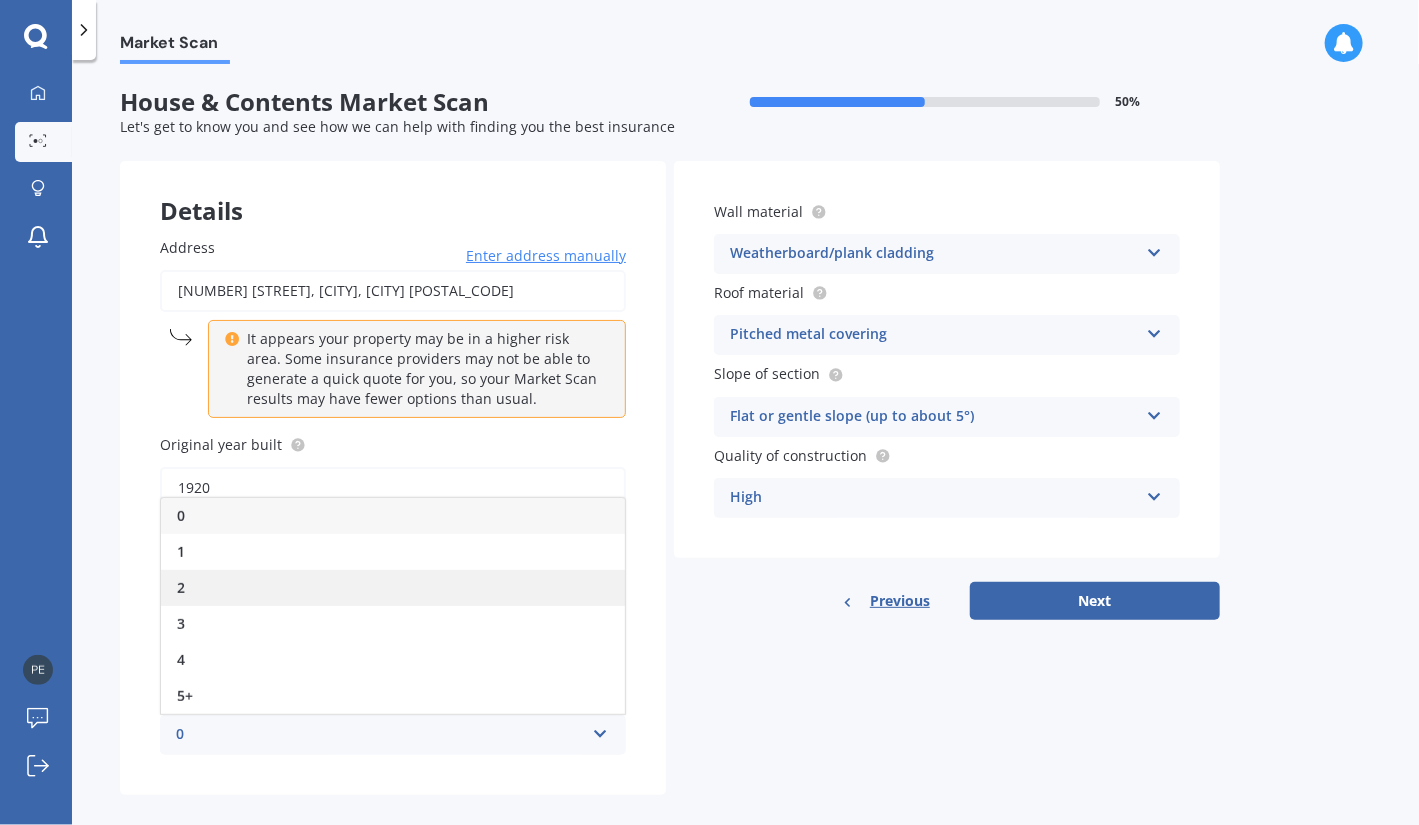 click on "2" at bounding box center [393, 588] 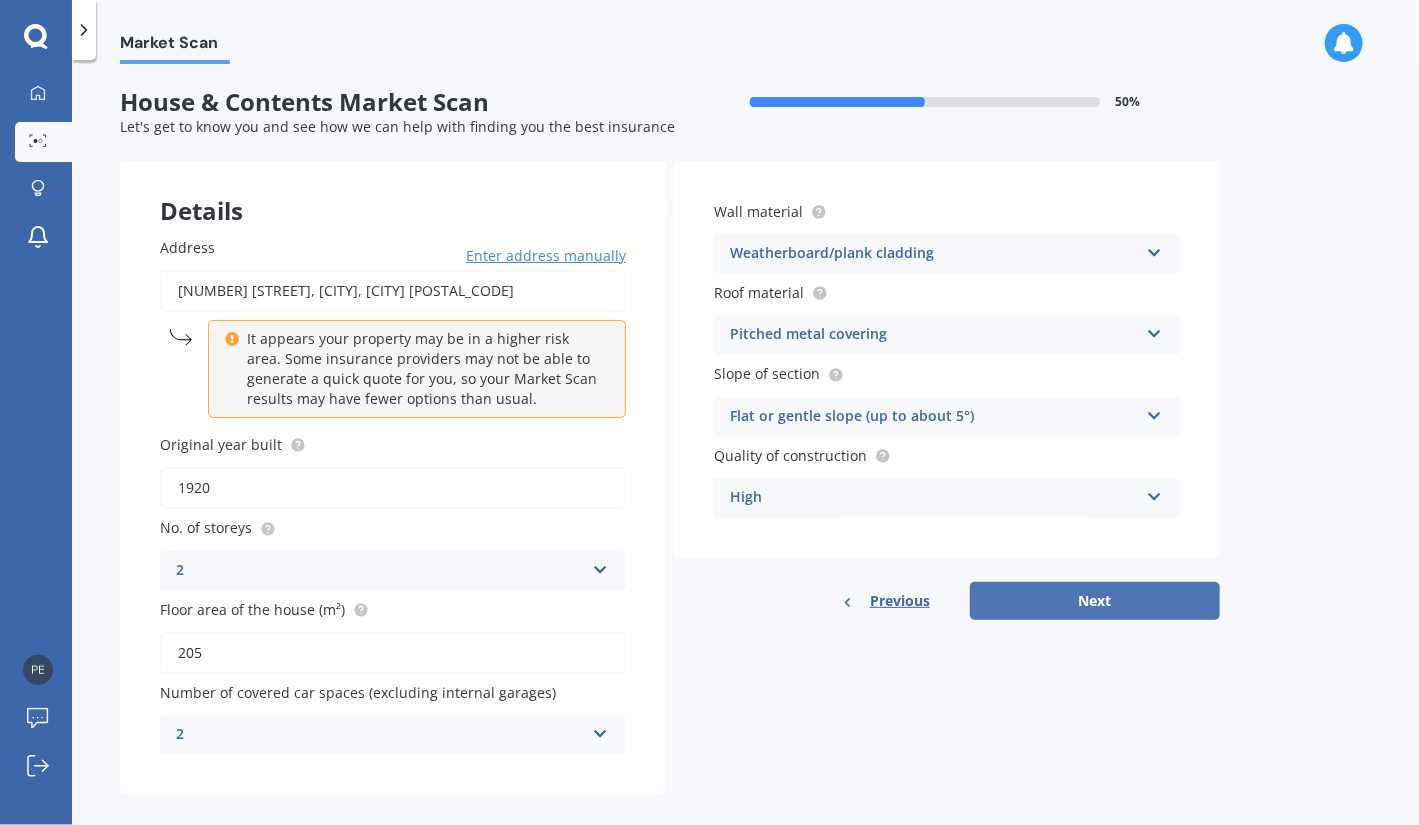 click on "Next" at bounding box center (1095, 601) 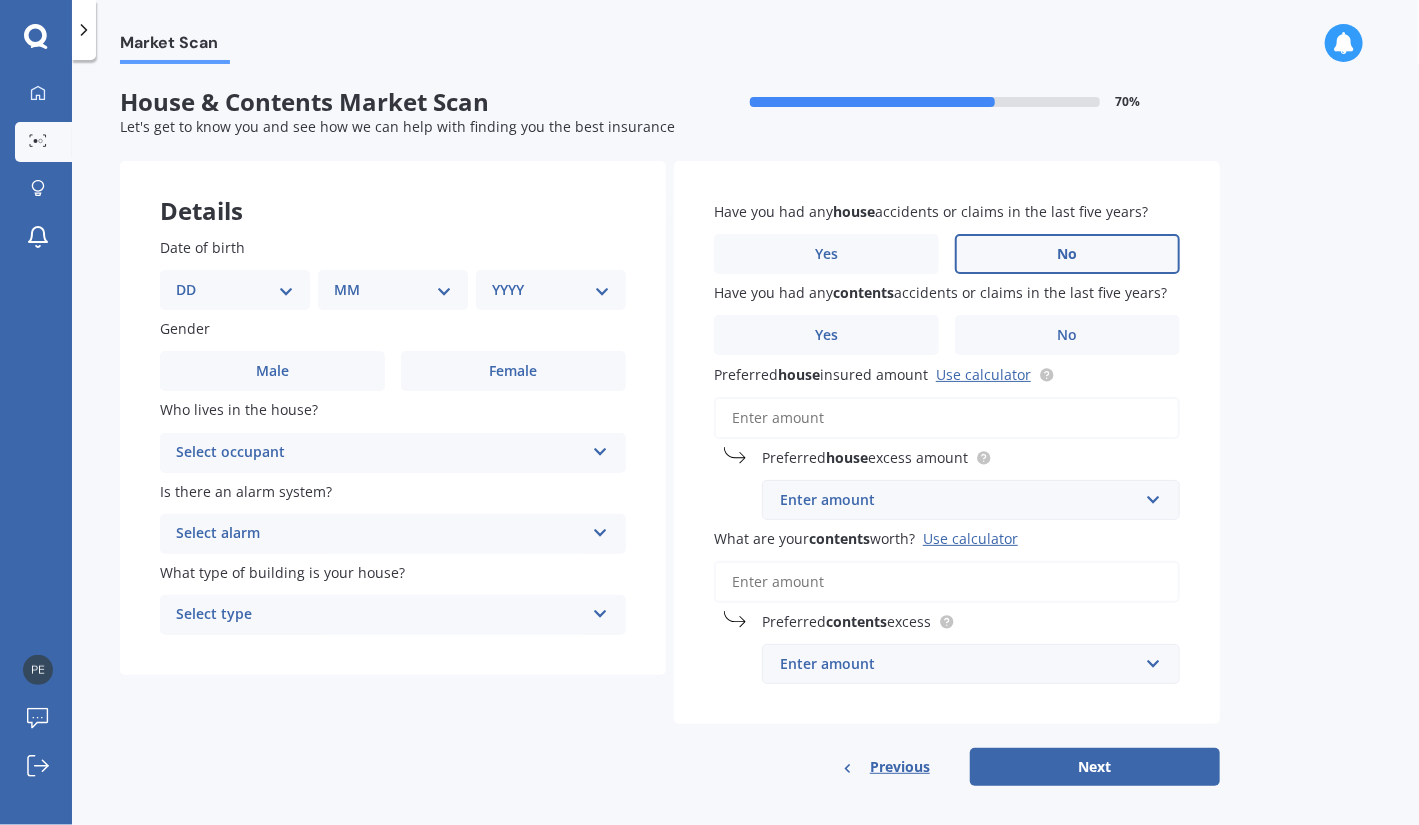 click on "No" at bounding box center (1067, 254) 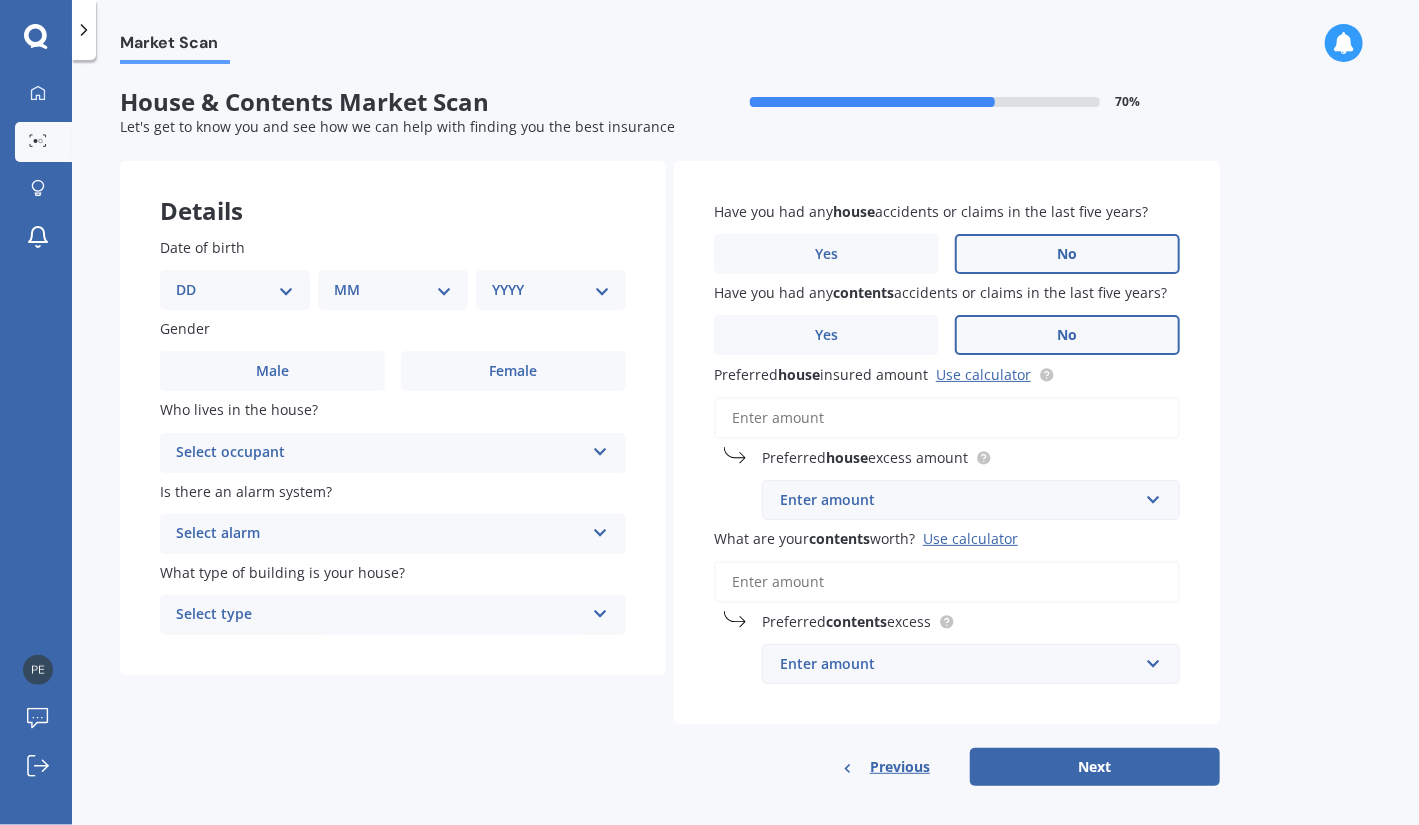 click on "No" at bounding box center (1067, 335) 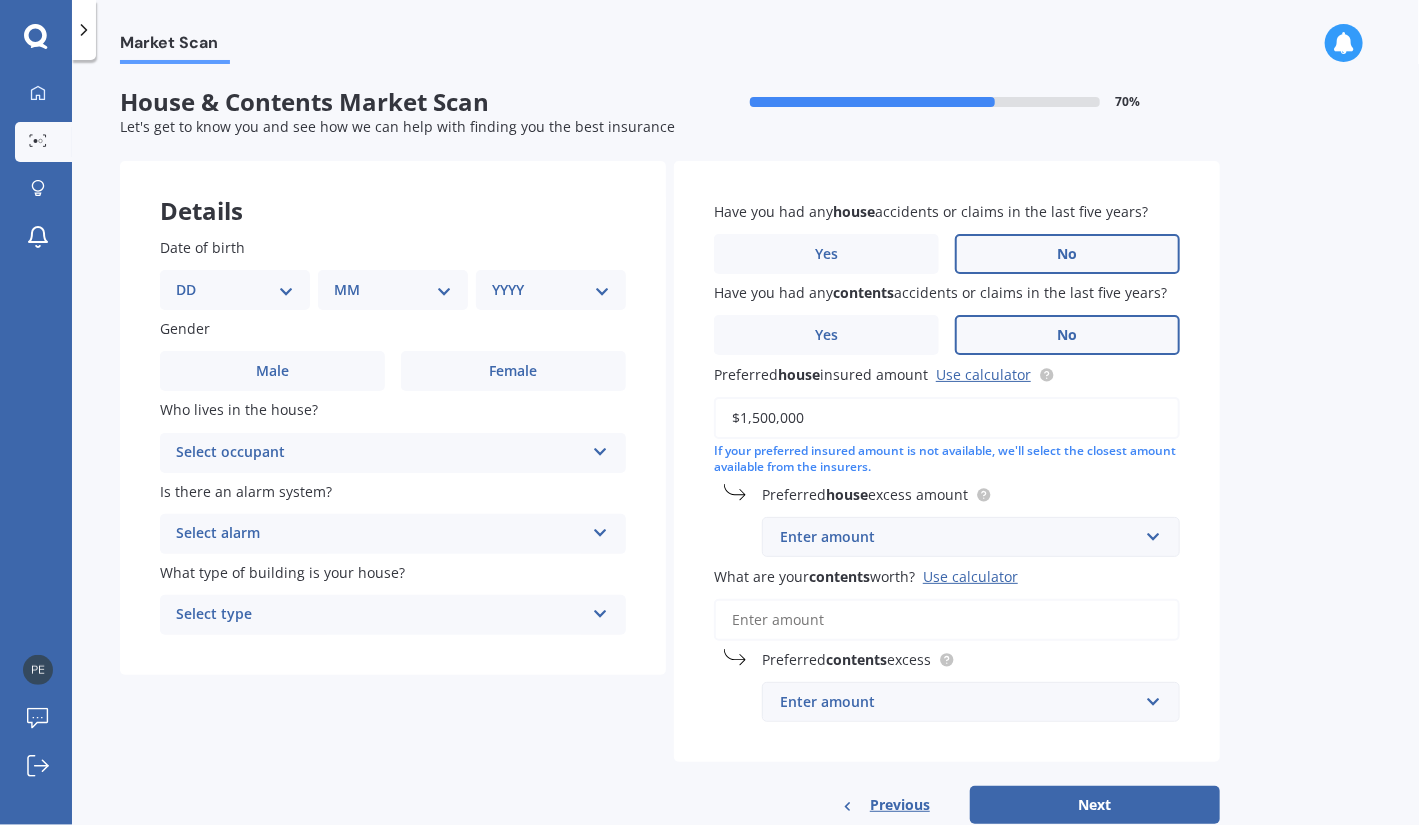 type on "$1,500,000" 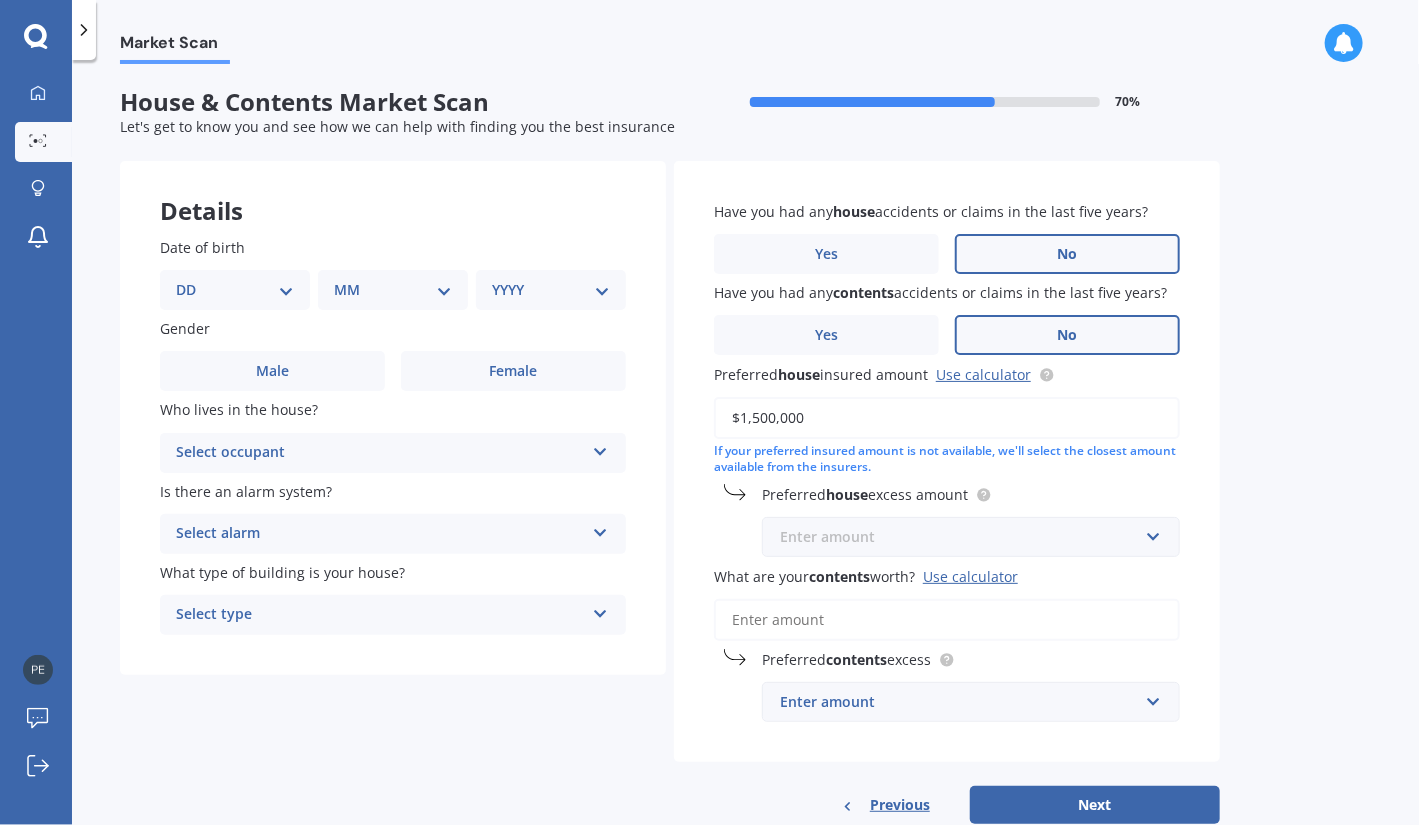 click at bounding box center (964, 537) 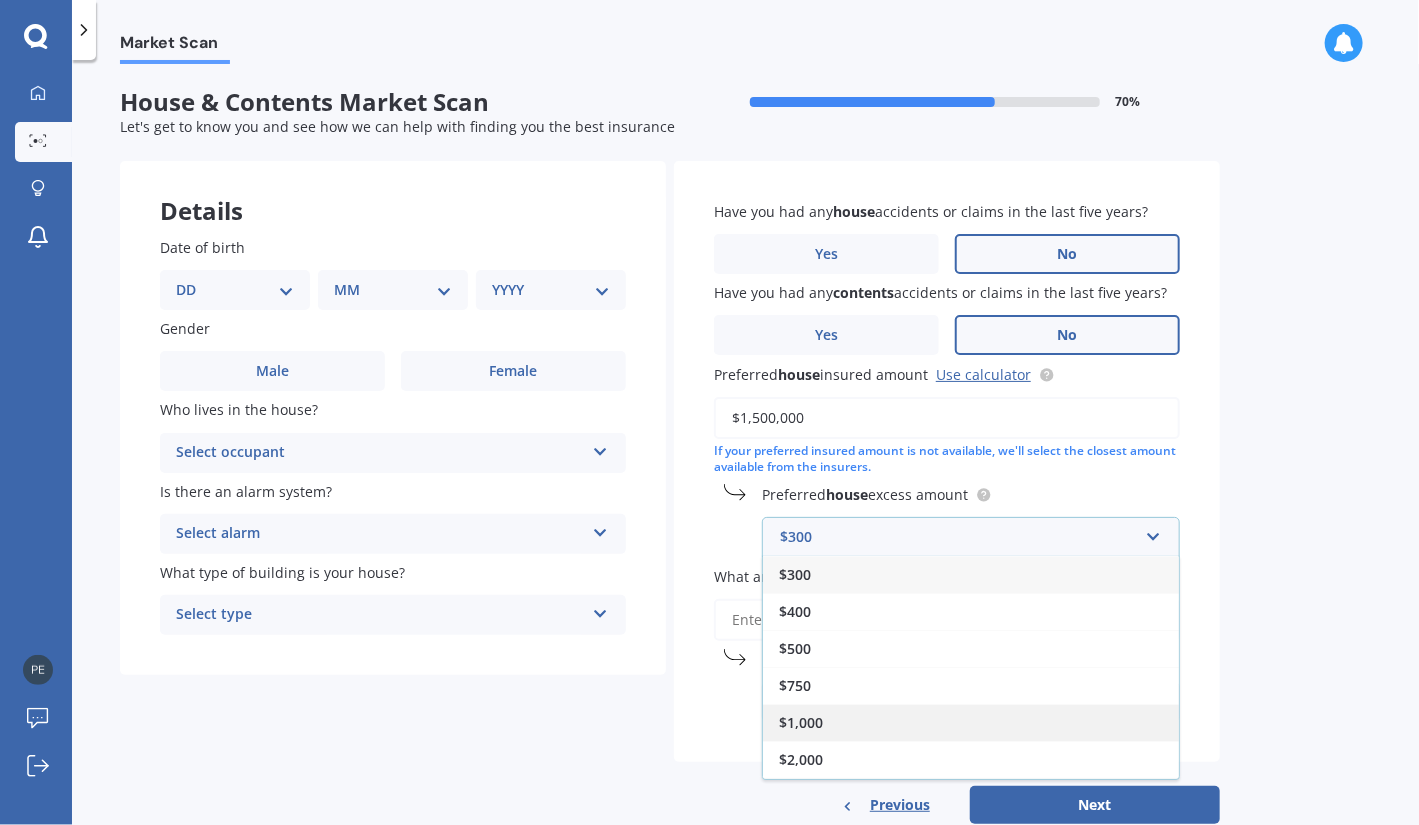 click on "$1,000" at bounding box center [971, 722] 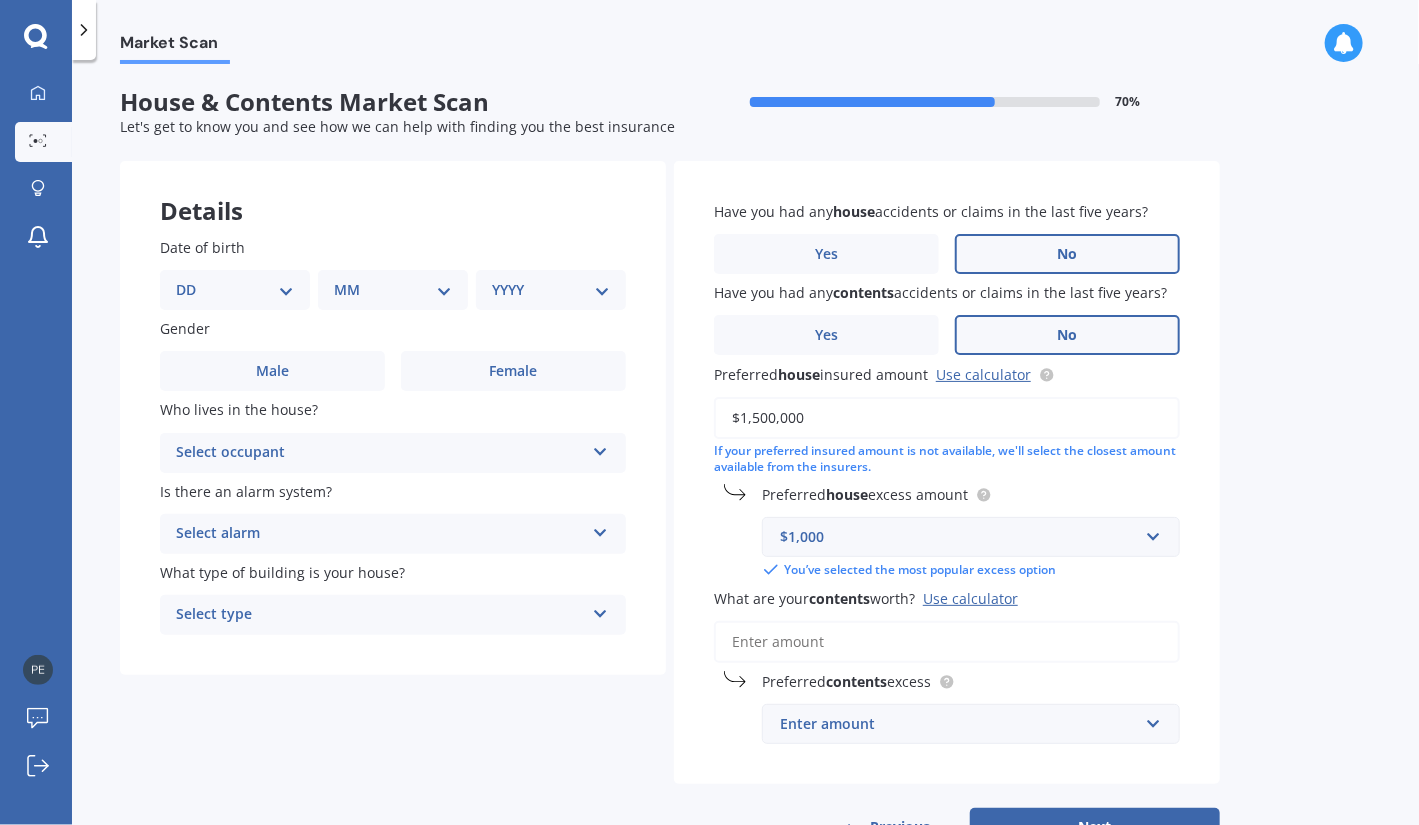 scroll, scrollTop: 74, scrollLeft: 0, axis: vertical 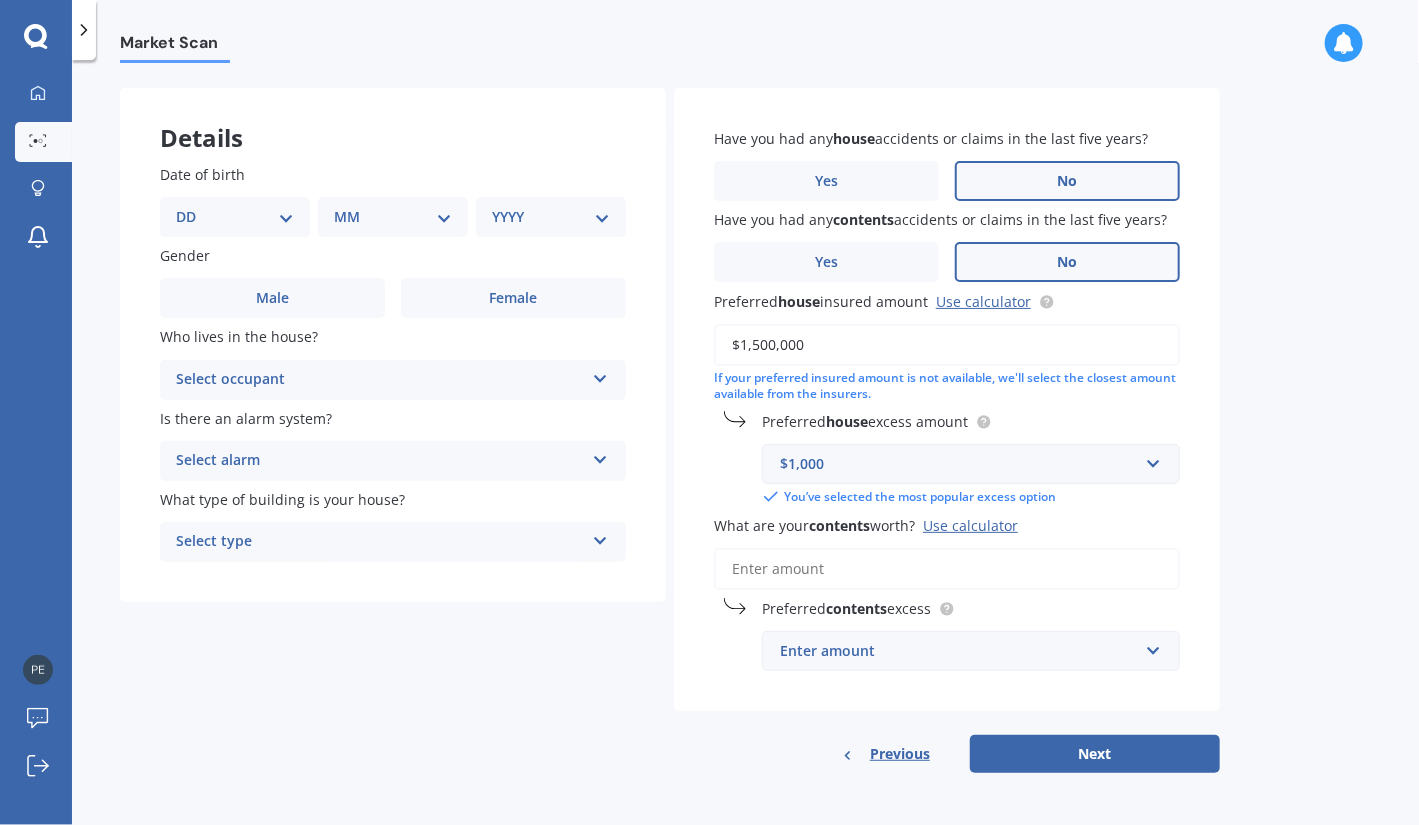 click on "What are your  contents  worth? Use calculator" at bounding box center (947, 569) 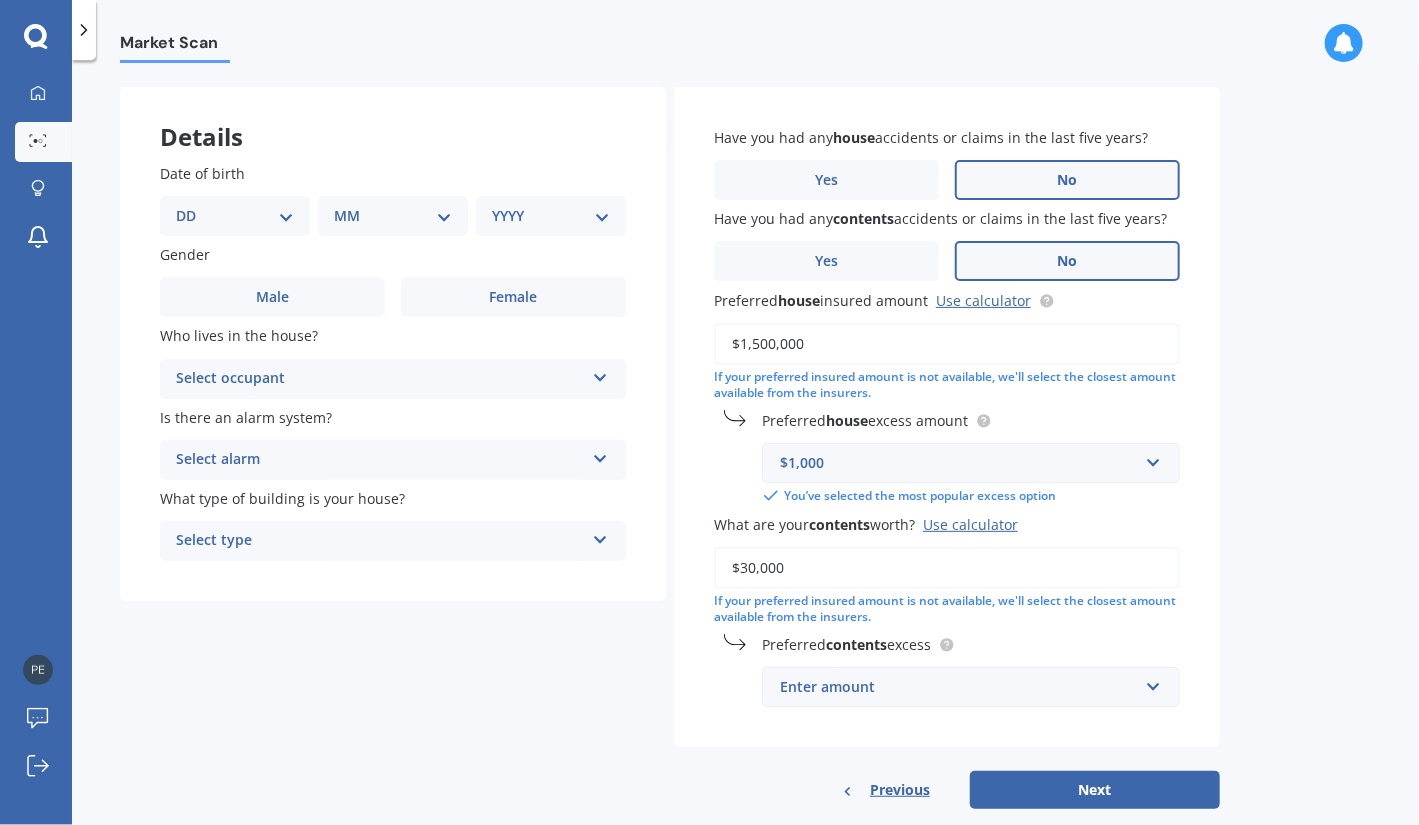 type on "$30,000" 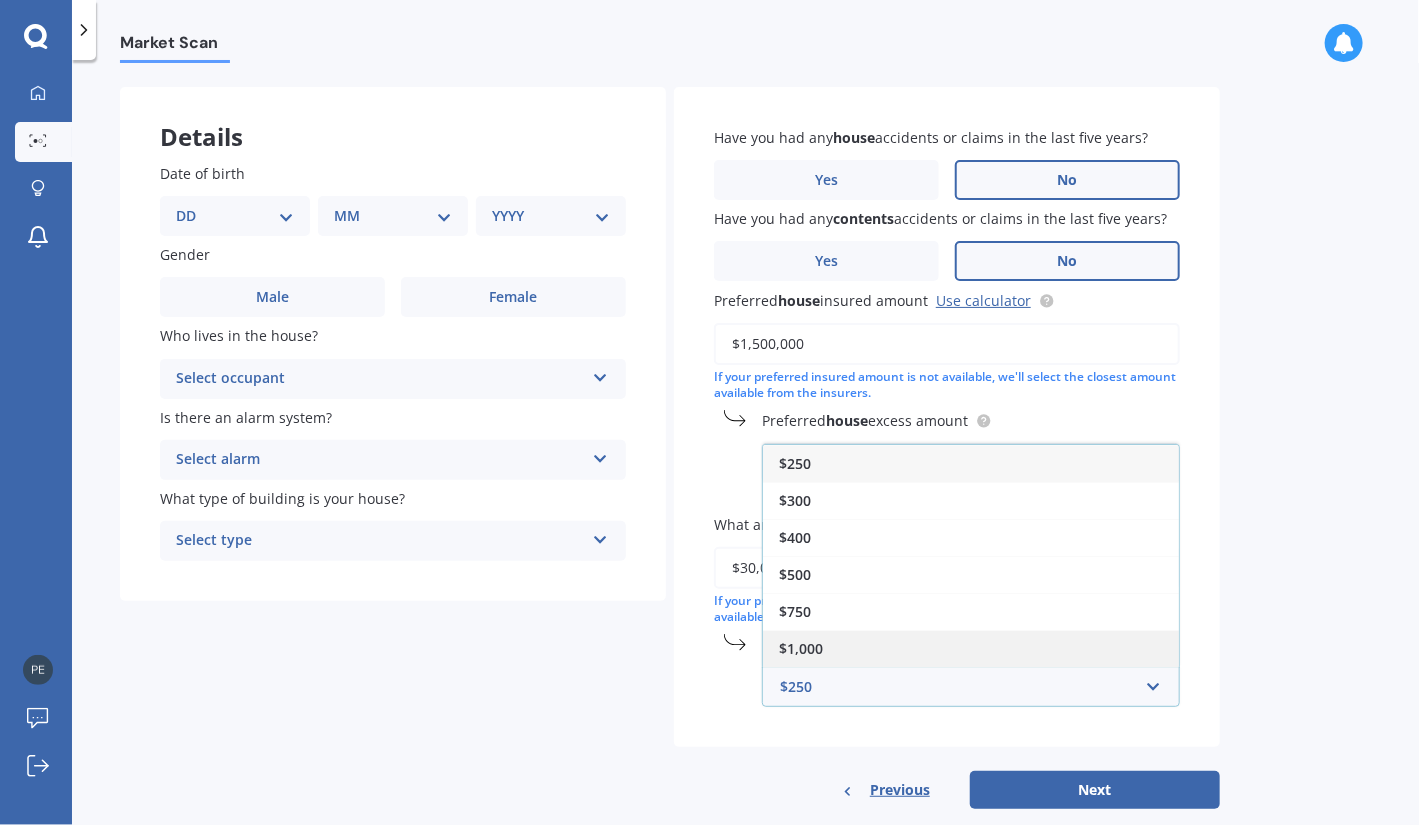 click on "$1,000" at bounding box center (971, 648) 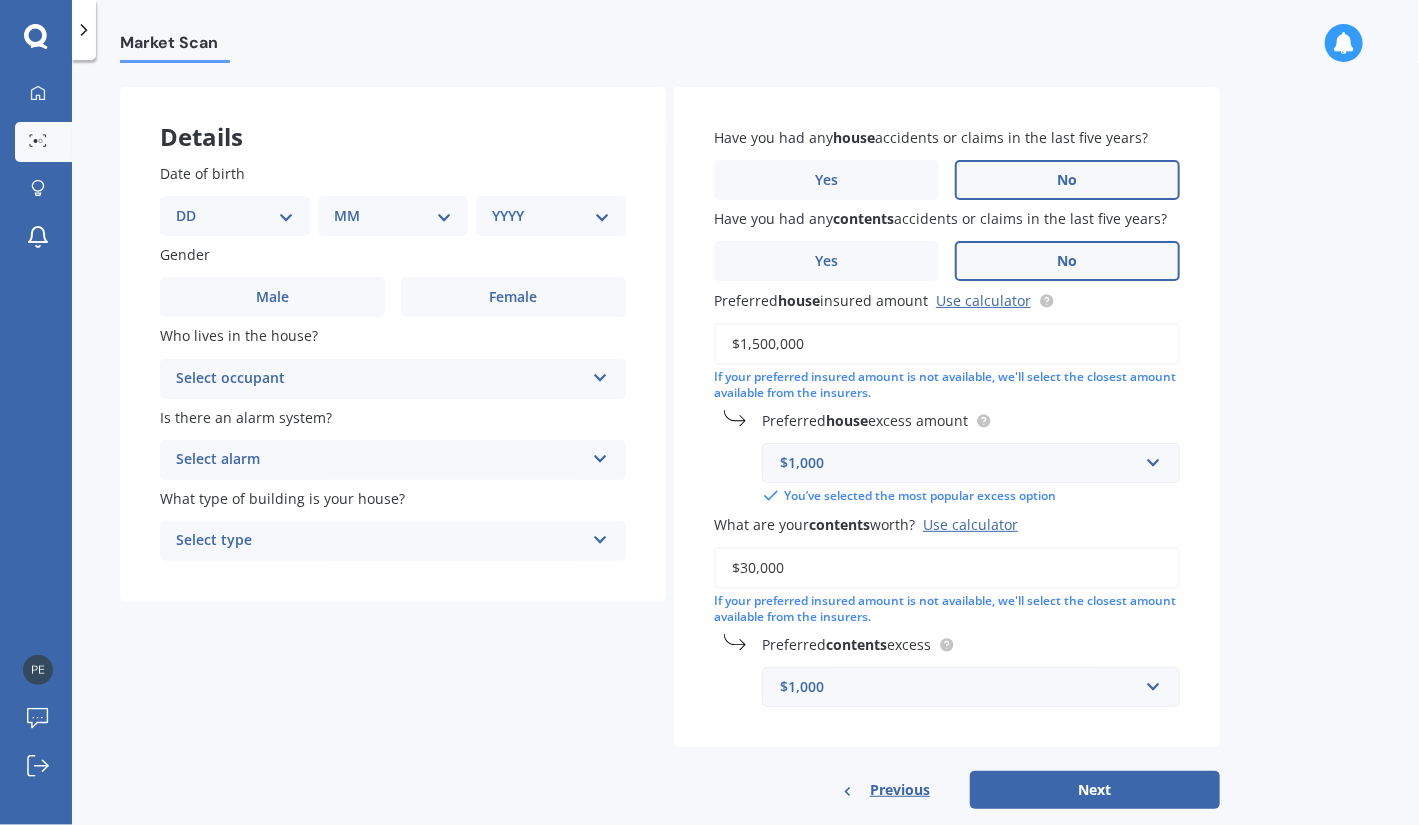 click on "Select occupant" at bounding box center (380, 379) 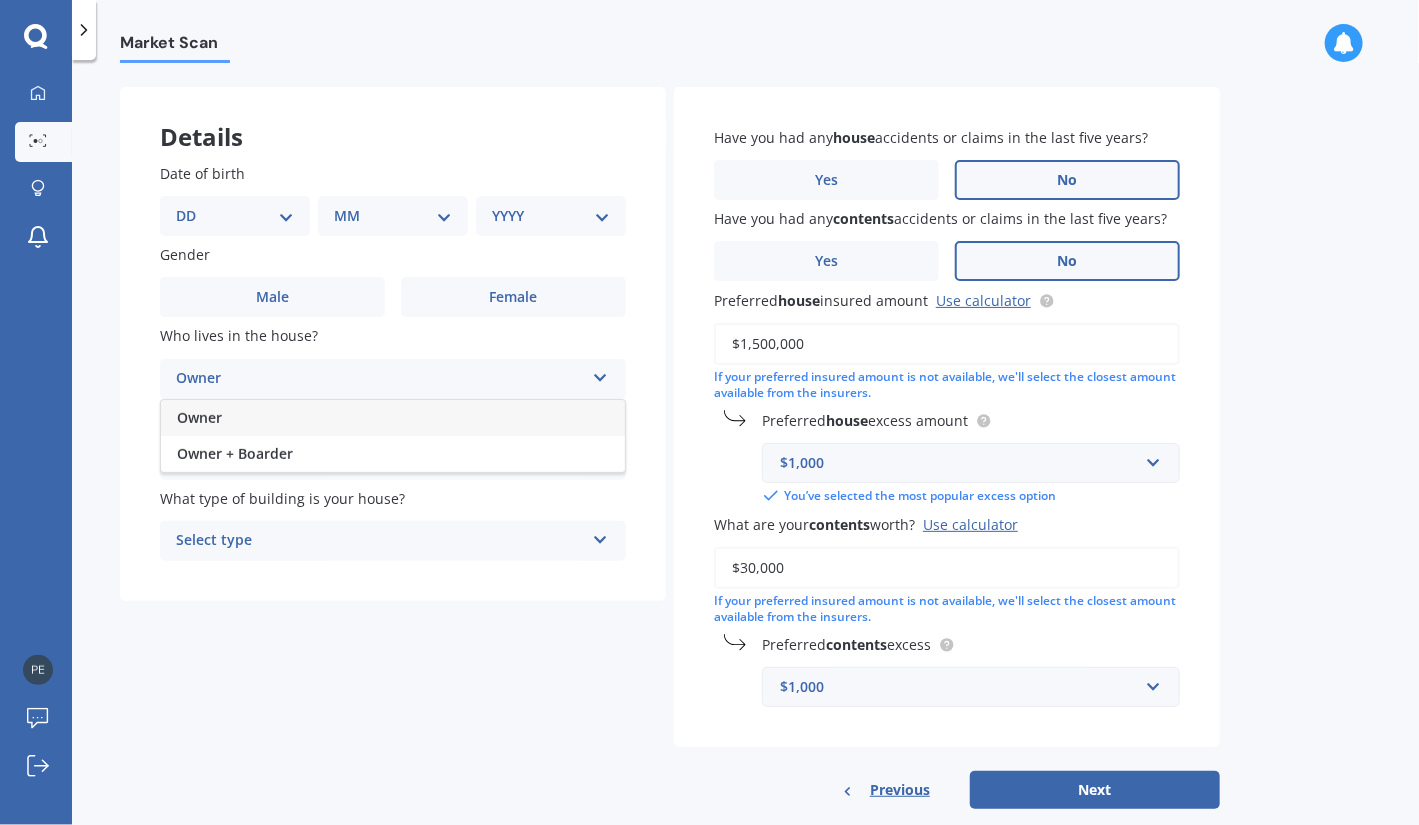click on "Owner" at bounding box center (393, 418) 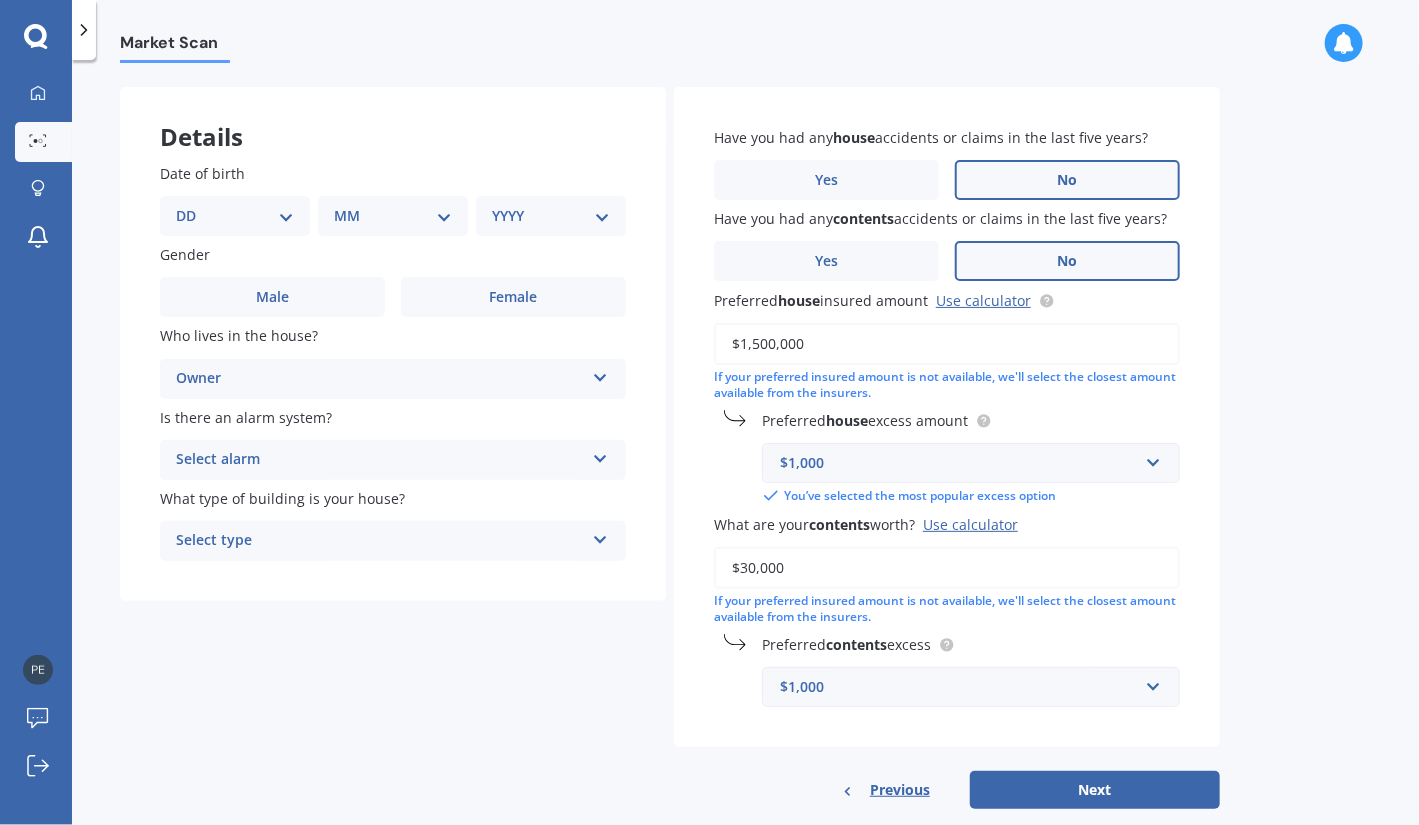 click on "DD 01 02 03 04 05 06 07 08 09 10 11 12 13 14 15 16 17 18 19 20 21 22 23 24 25 26 27 28 29 30 31" at bounding box center [235, 216] 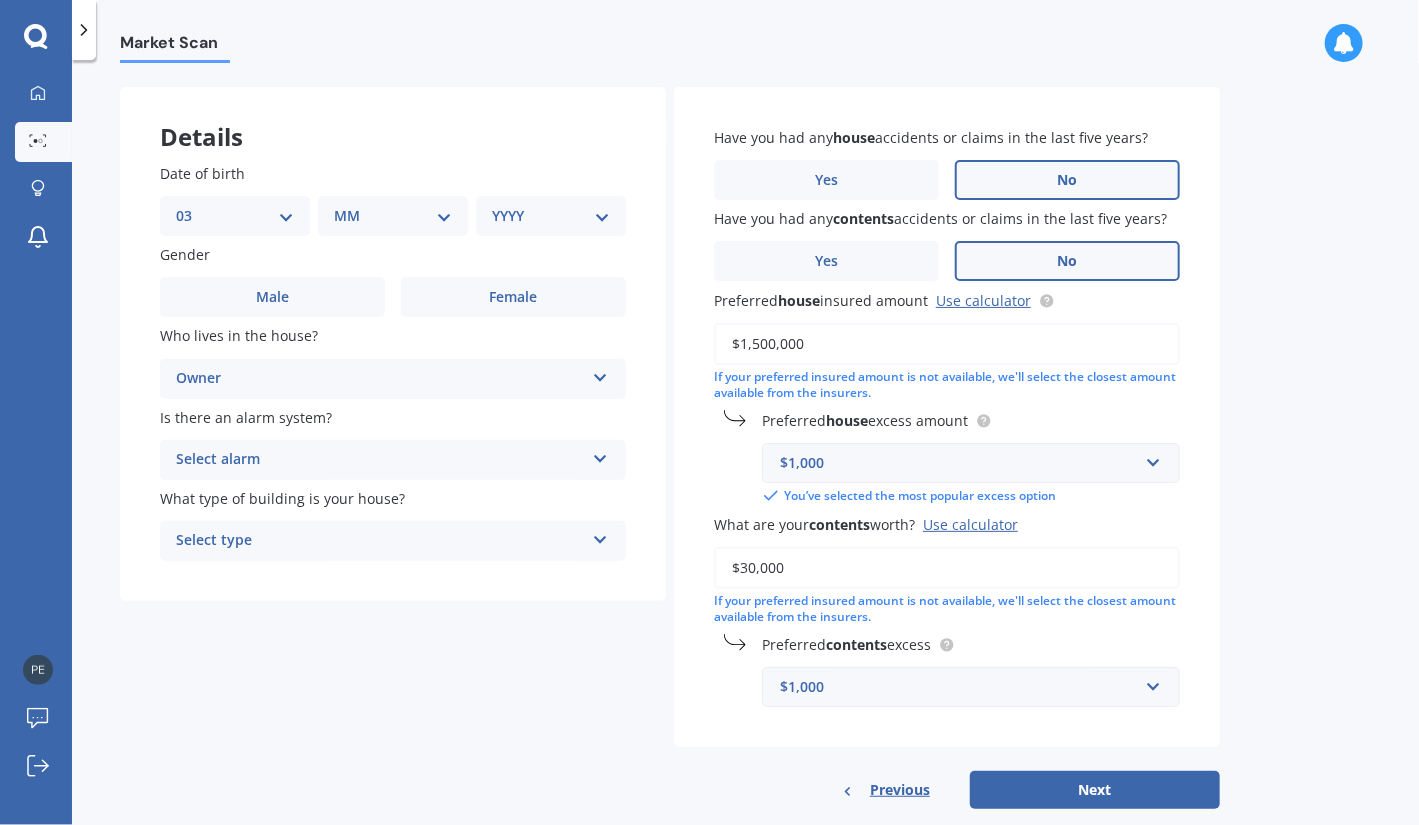 click on "DD 01 02 03 04 05 06 07 08 09 10 11 12 13 14 15 16 17 18 19 20 21 22 23 24 25 26 27 28 29 30 31" at bounding box center (235, 216) 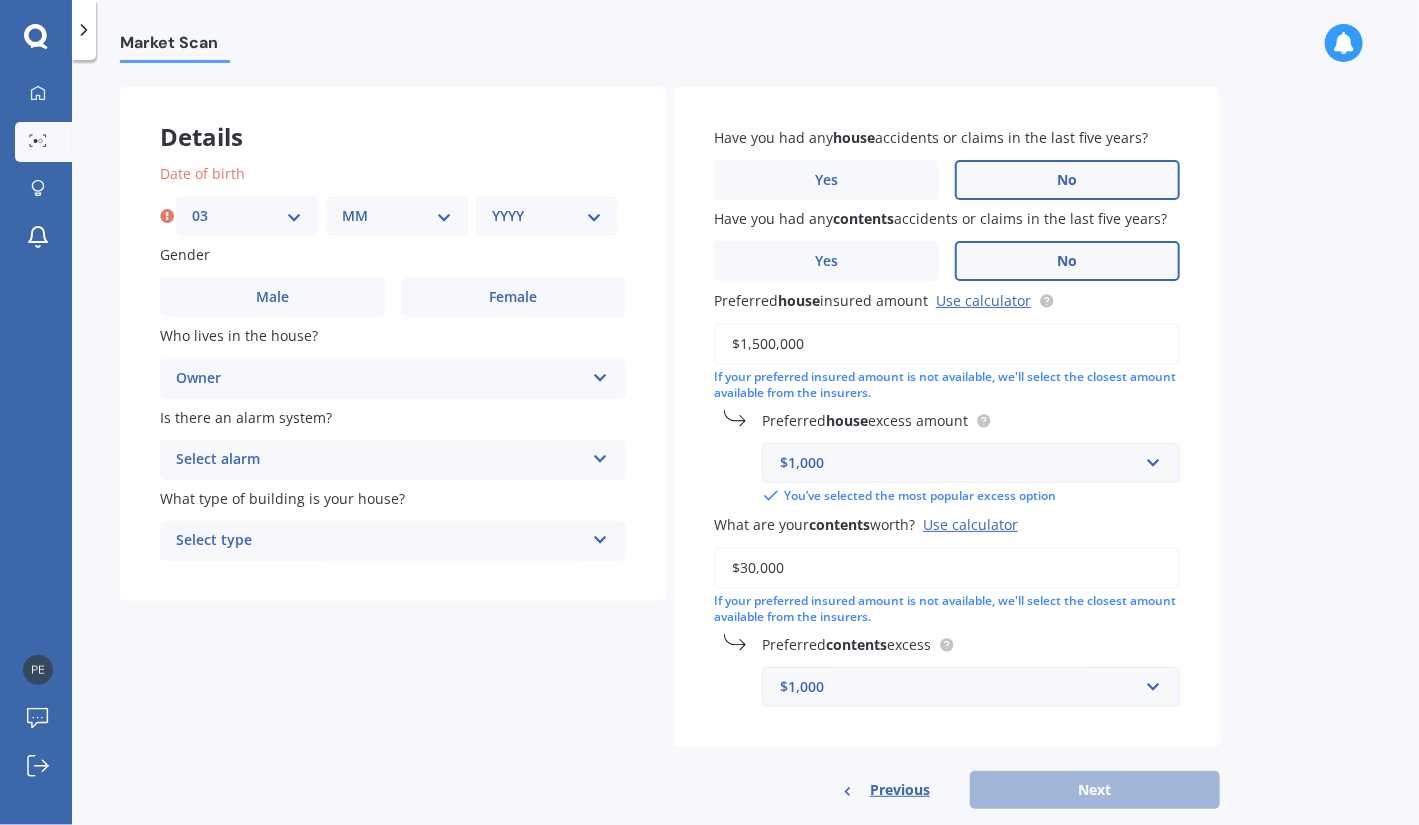 click on "MM 01 02 03 04 05 06 07 08 09 10 11 12" at bounding box center (397, 216) 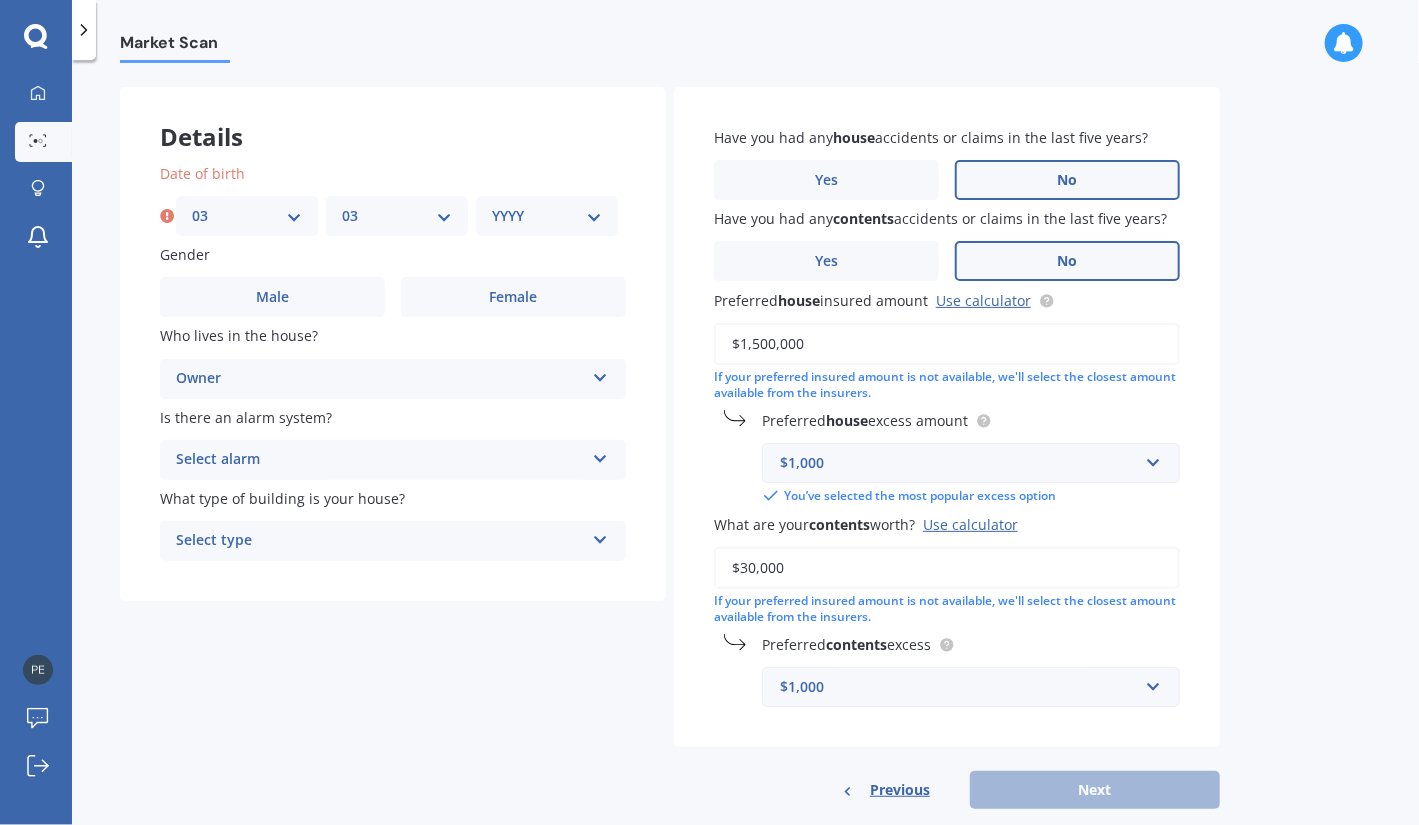 click on "MM 01 02 03 04 05 06 07 08 09 10 11 12" at bounding box center [397, 216] 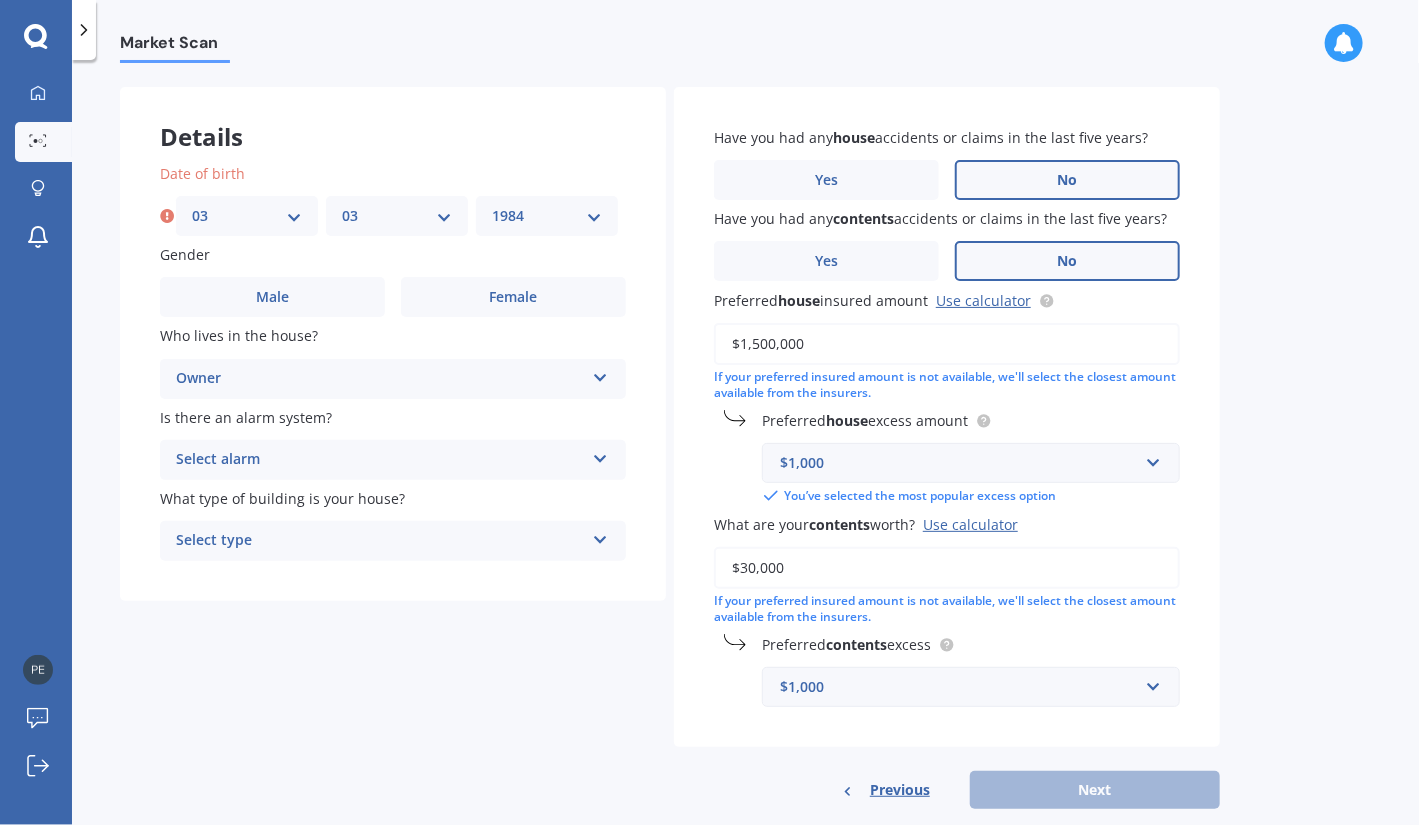 click on "YYYY 2009 2008 2007 2006 2005 2004 2003 2002 2001 2000 1999 1998 1997 1996 1995 1994 1993 1992 1991 1990 1989 1988 1987 1986 1985 1984 1983 1982 1981 1980 1979 1978 1977 1976 1975 1974 1973 1972 1971 1970 1969 1968 1967 1966 1965 1964 1963 1962 1961 1960 1959 1958 1957 1956 1955 1954 1953 1952 1951 1950 1949 1948 1947 1946 1945 1944 1943 1942 1941 1940 1939 1938 1937 1936 1935 1934 1933 1932 1931 1930 1929 1928 1927 1926 1925 1924 1923 1922 1921 1920 1919 1918 1917 1916 1915 1914 1913 1912 1911 1910" at bounding box center (547, 216) 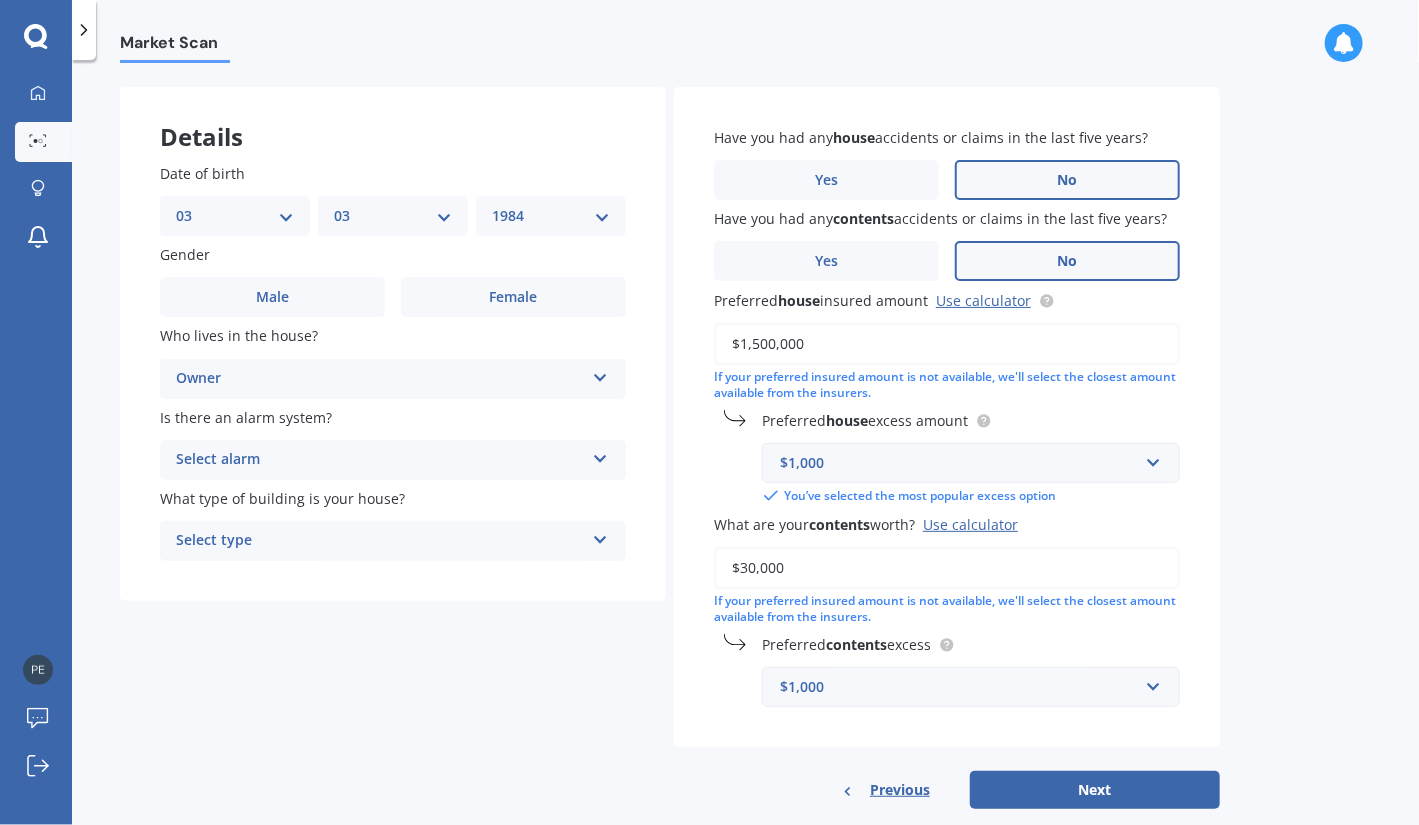 click on "Select alarm" at bounding box center [380, 460] 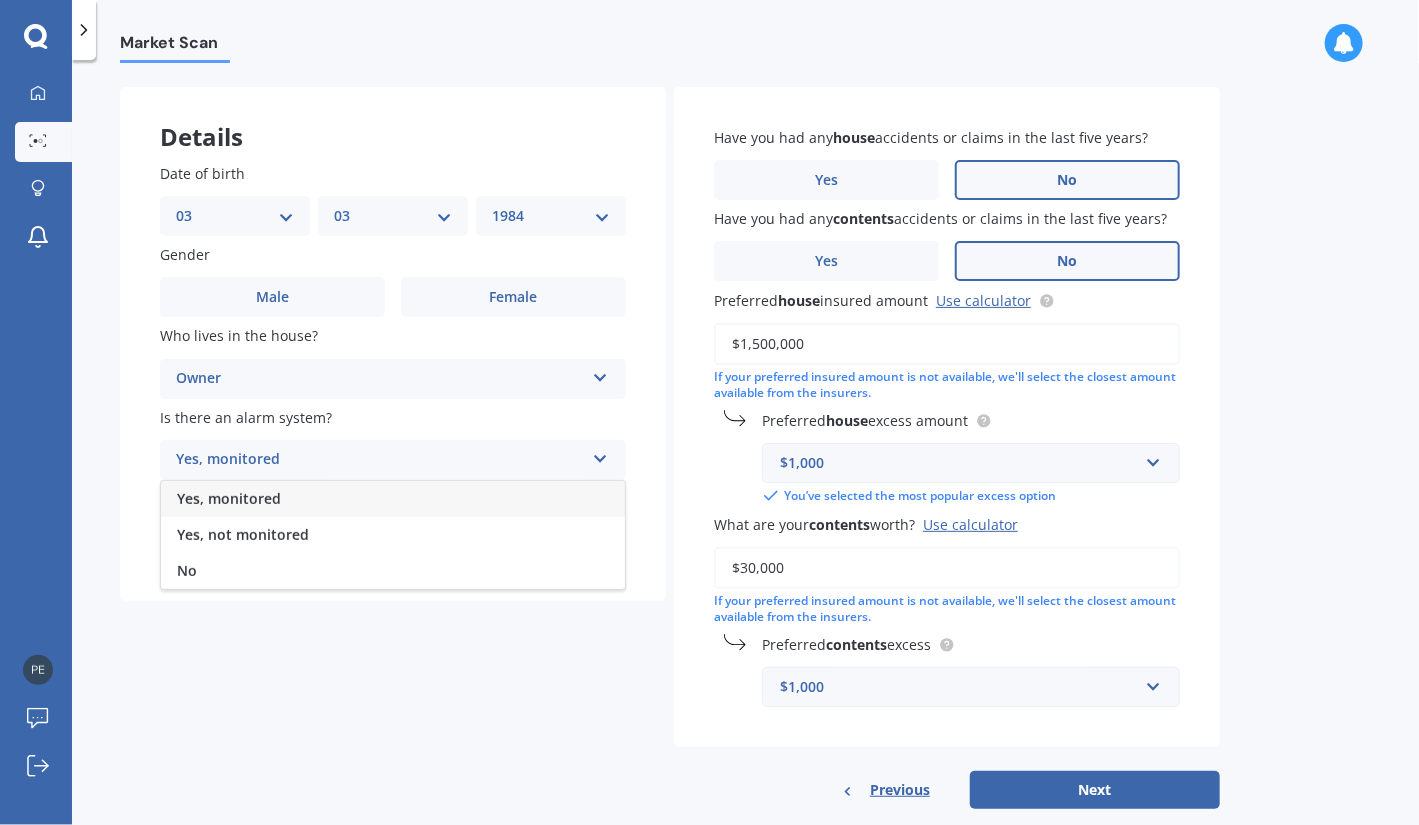 click on "Yes, monitored" at bounding box center [393, 499] 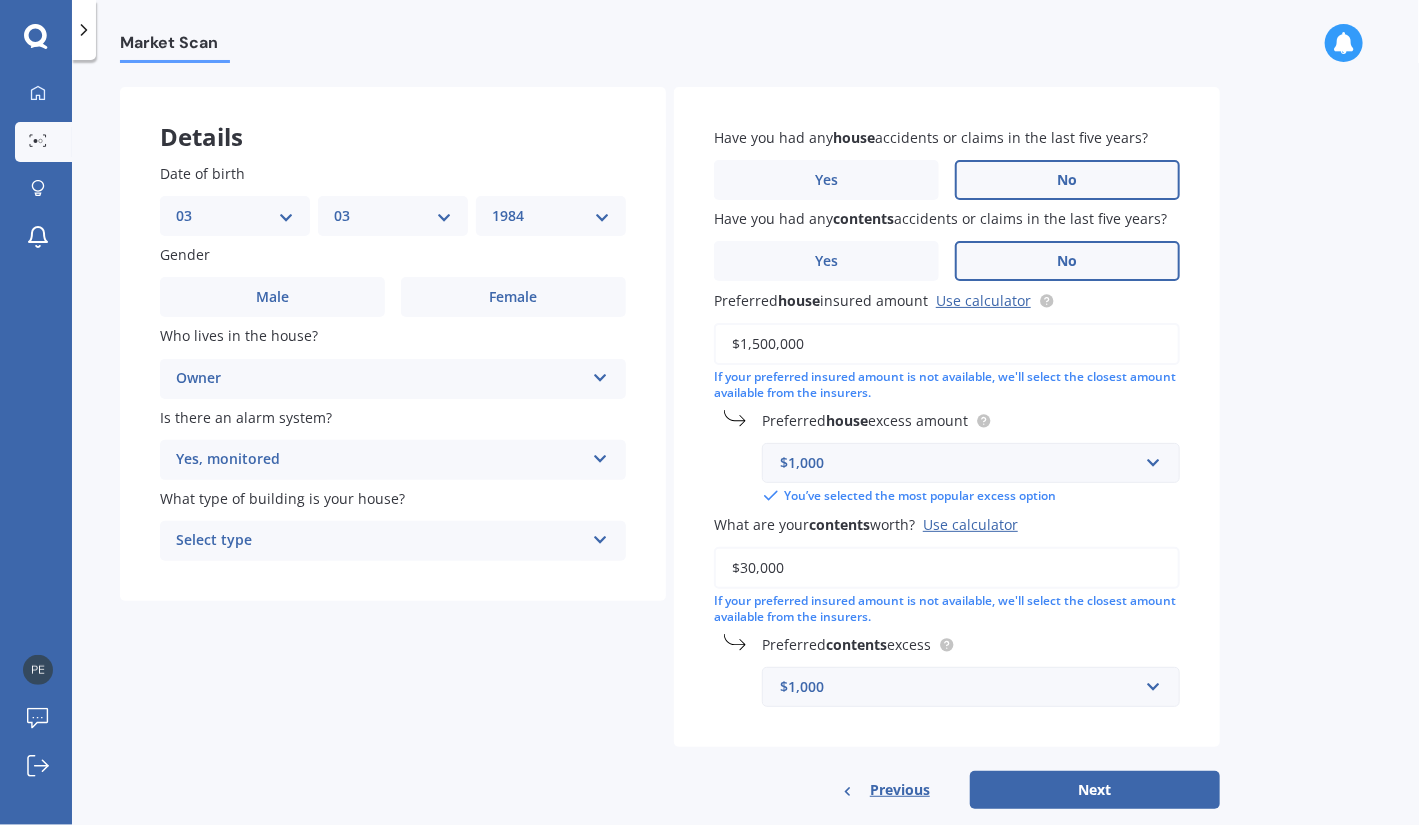 click on "Select type" at bounding box center [380, 541] 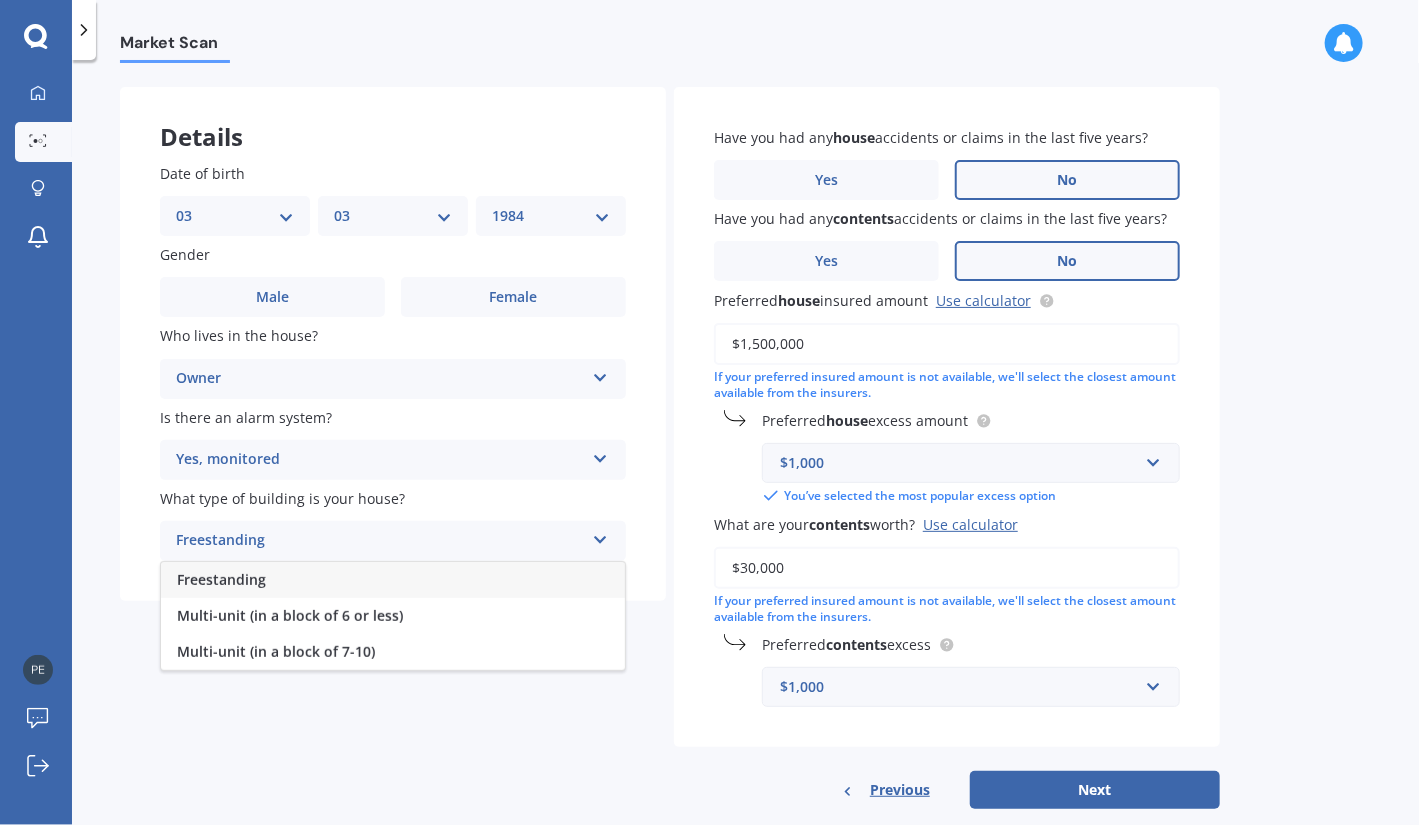 click on "Freestanding" at bounding box center (393, 580) 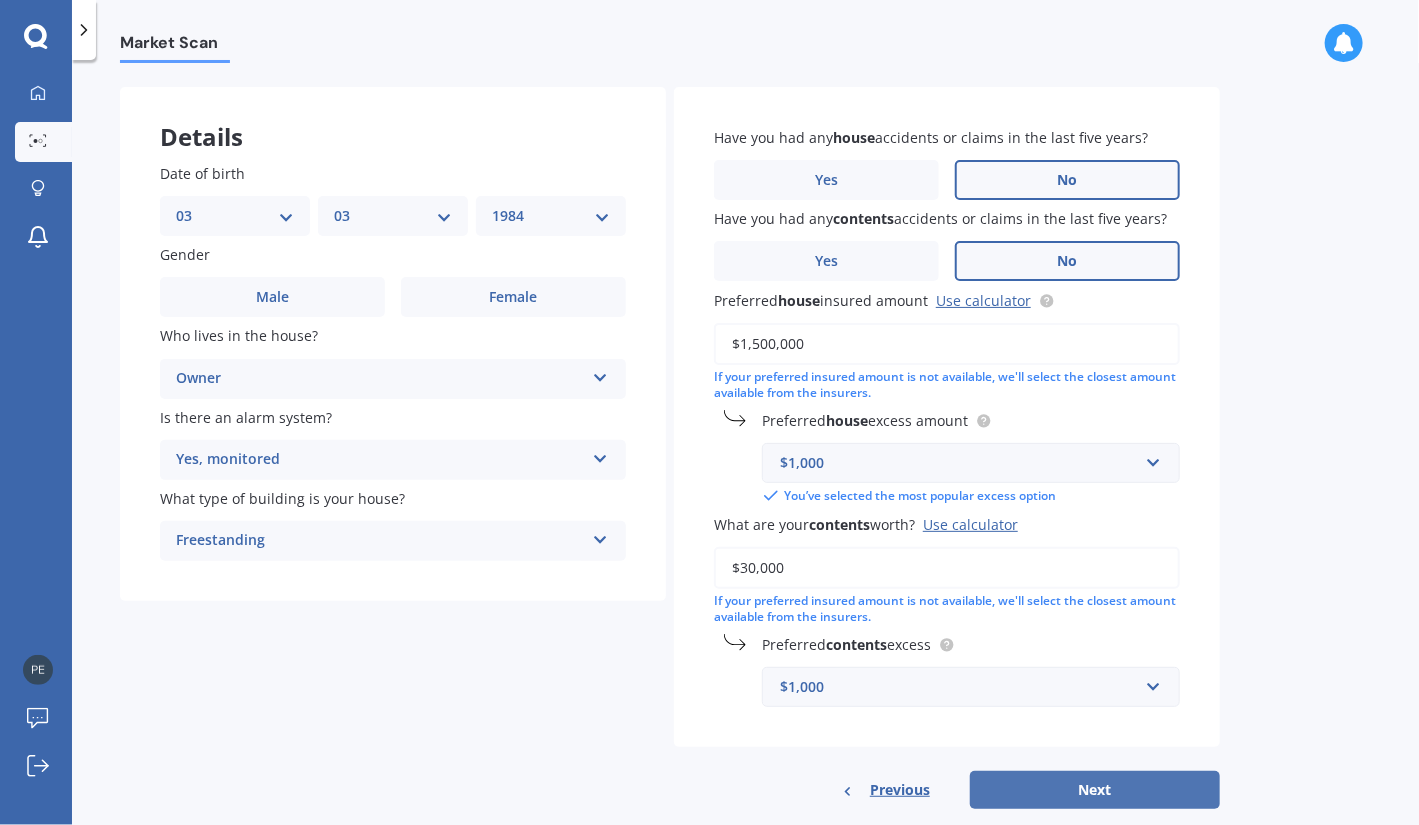 click on "Next" at bounding box center [1095, 790] 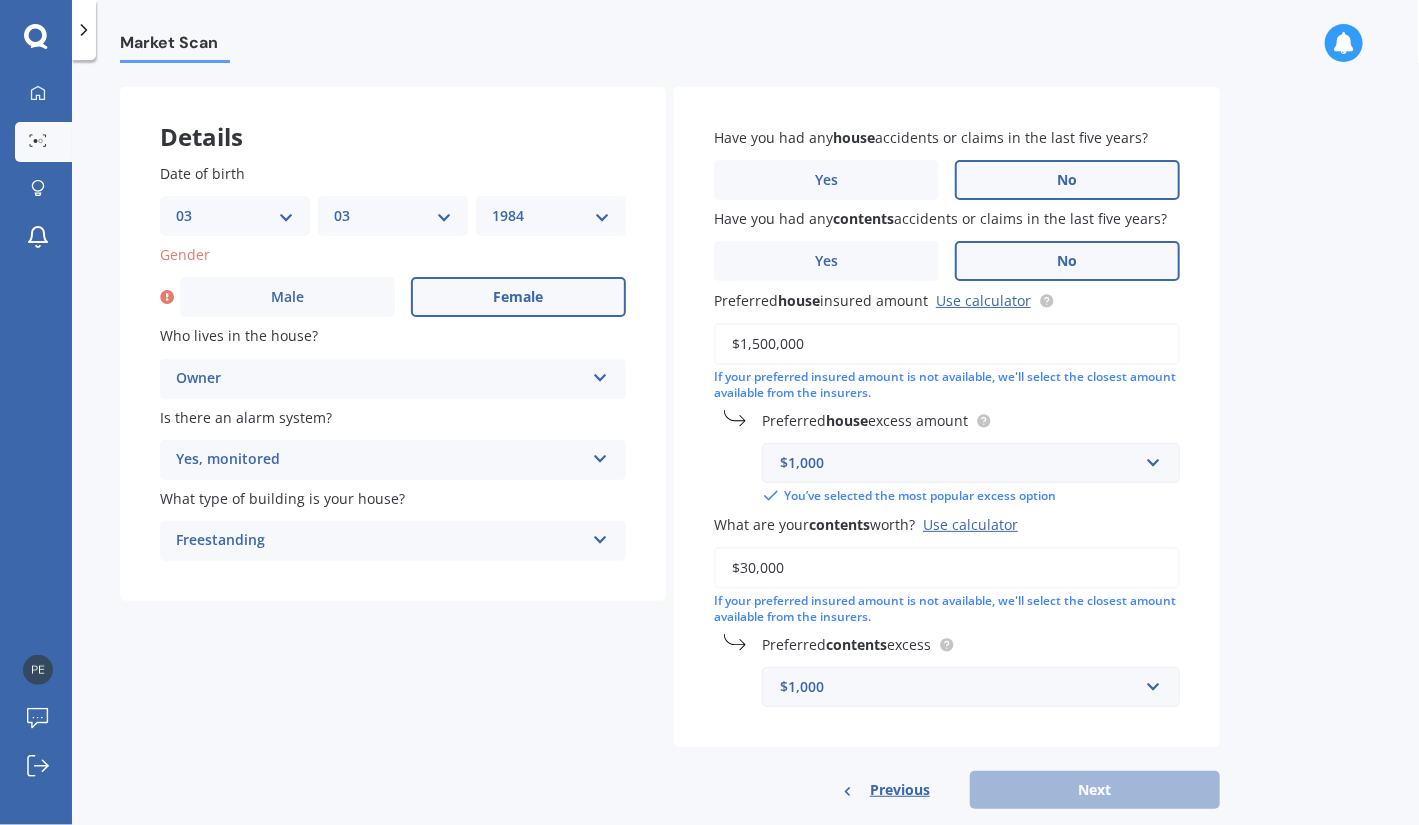 click on "Female" at bounding box center (518, 297) 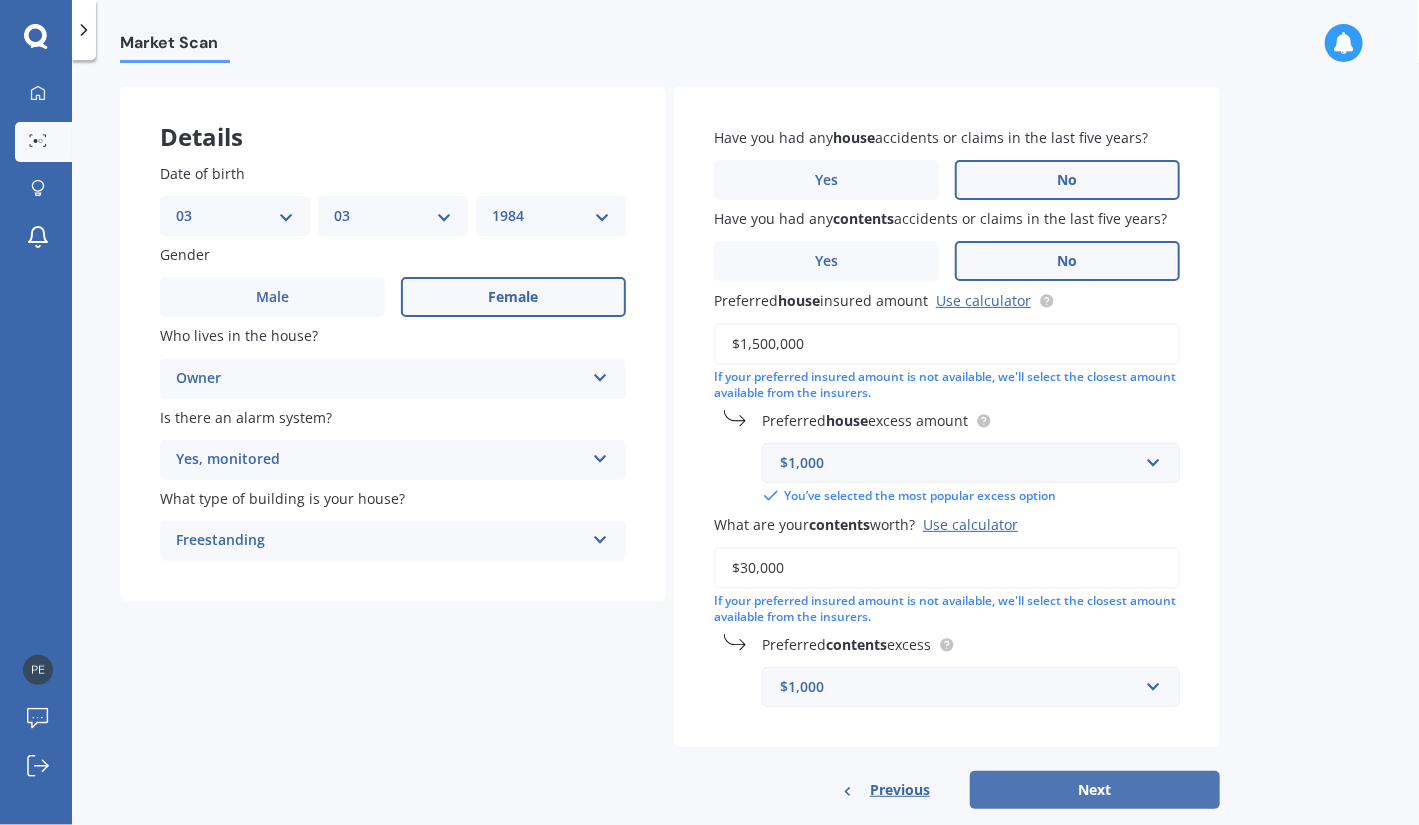 click on "Next" at bounding box center (1095, 790) 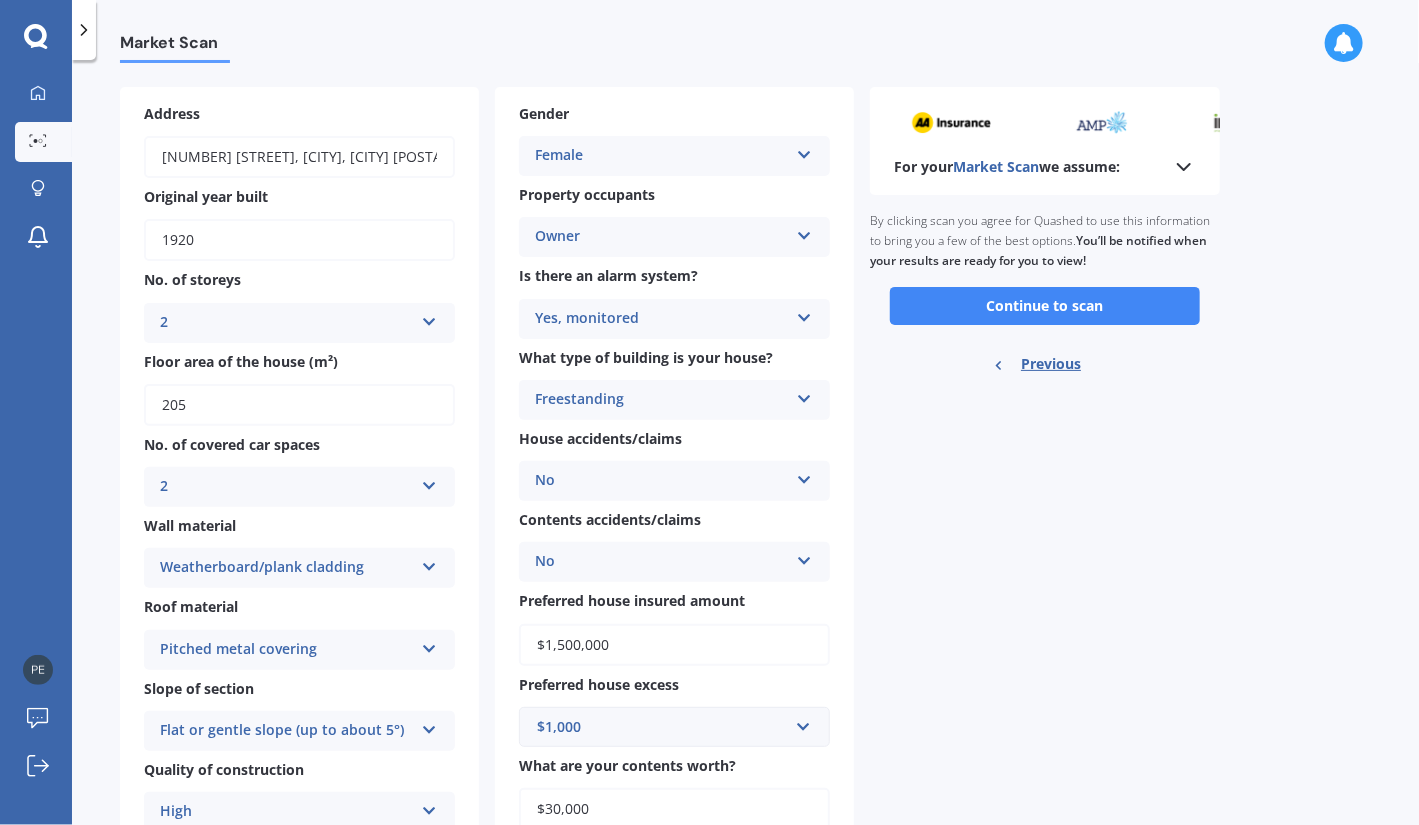 scroll, scrollTop: 0, scrollLeft: 0, axis: both 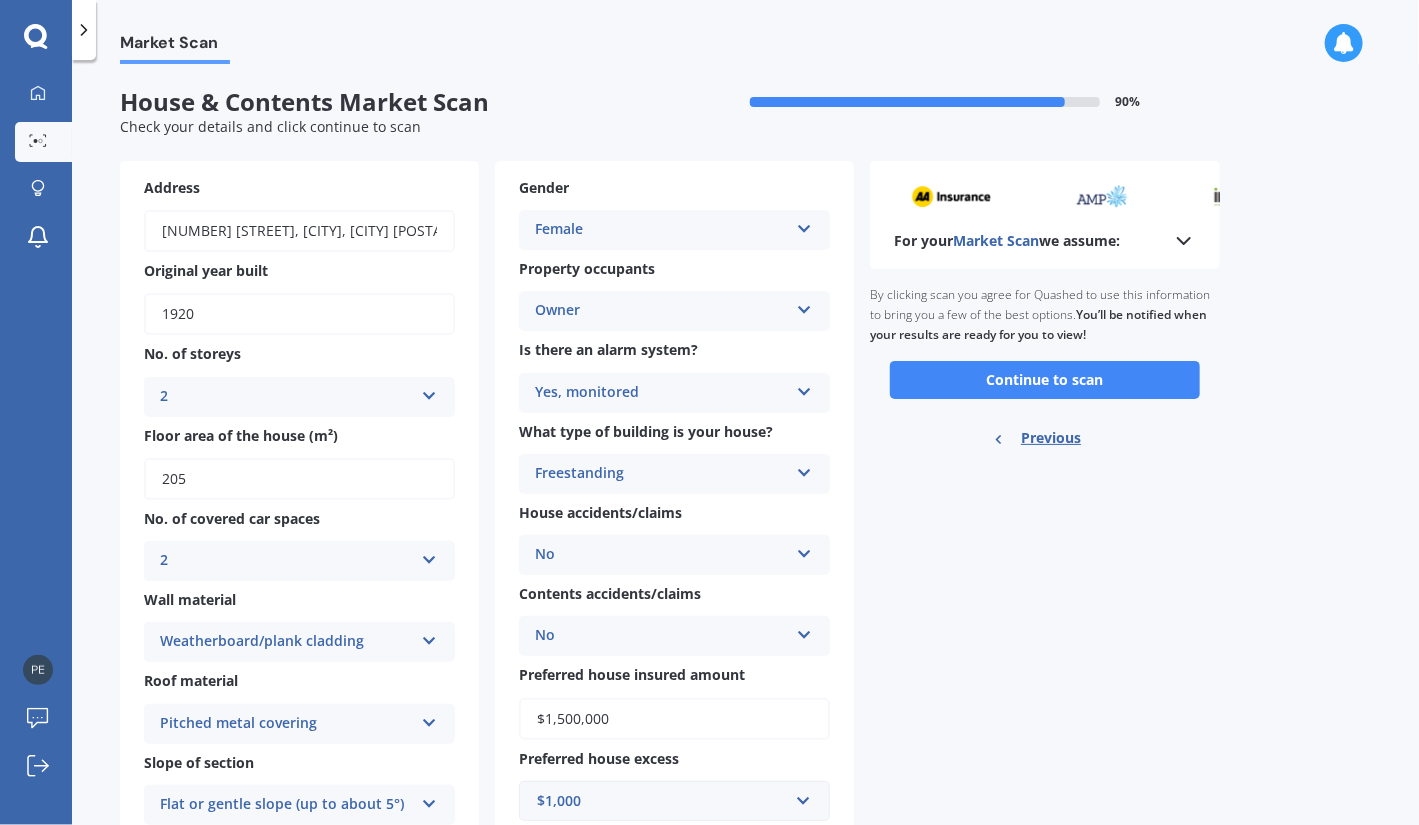 click on "Female" at bounding box center [661, 230] 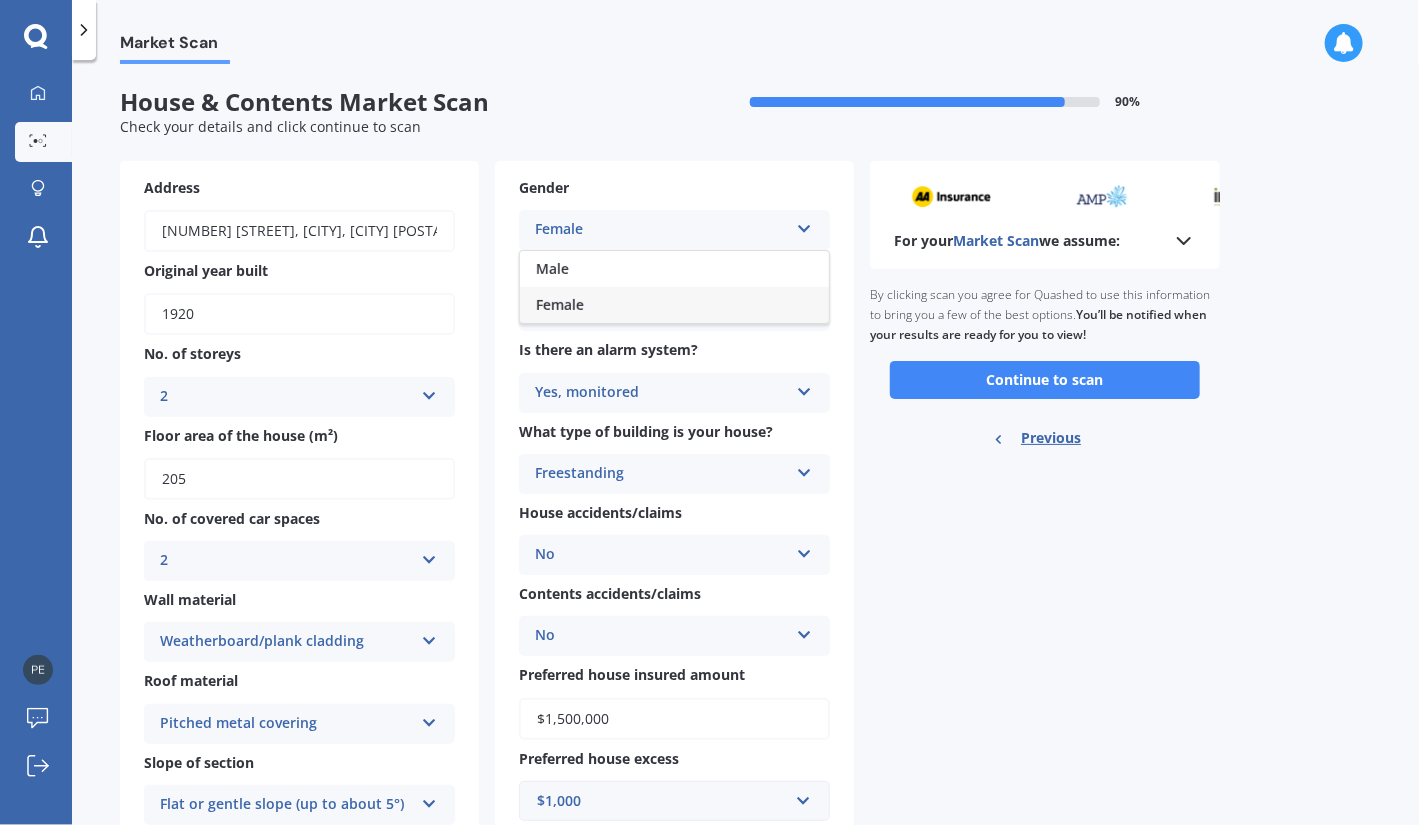 click on "Female" at bounding box center [661, 230] 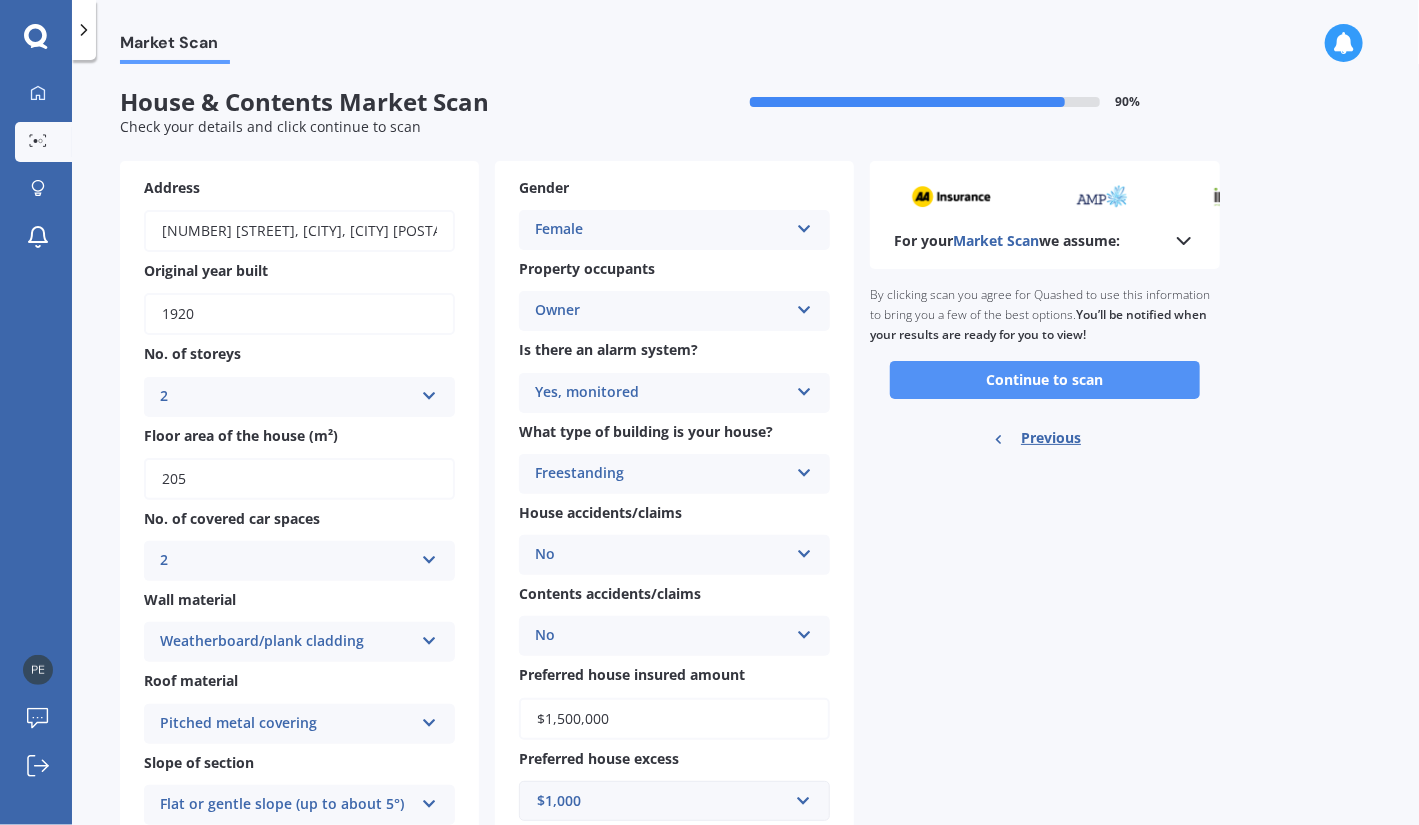click on "Continue to scan" at bounding box center (1045, 380) 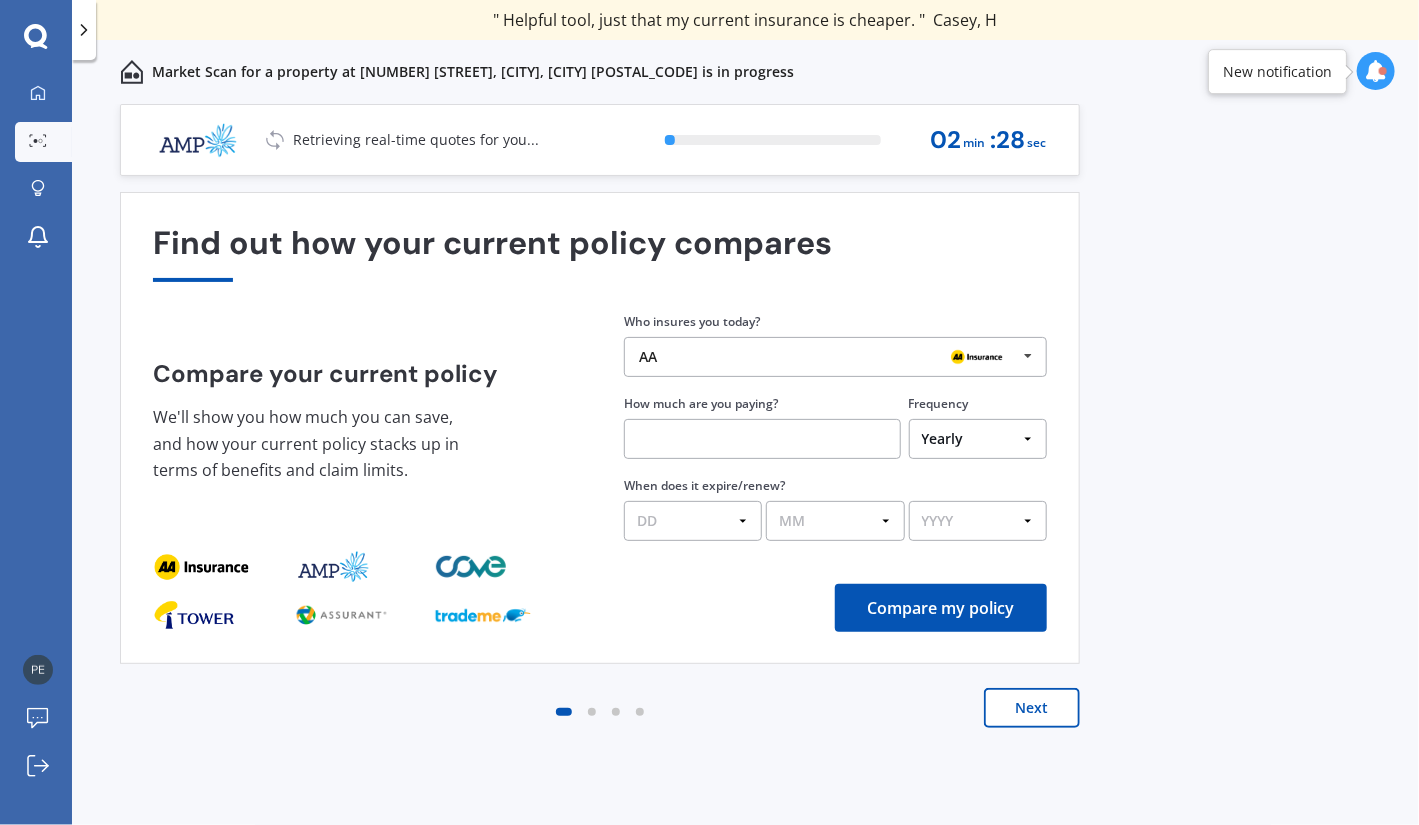 click on "Next" at bounding box center [1032, 708] 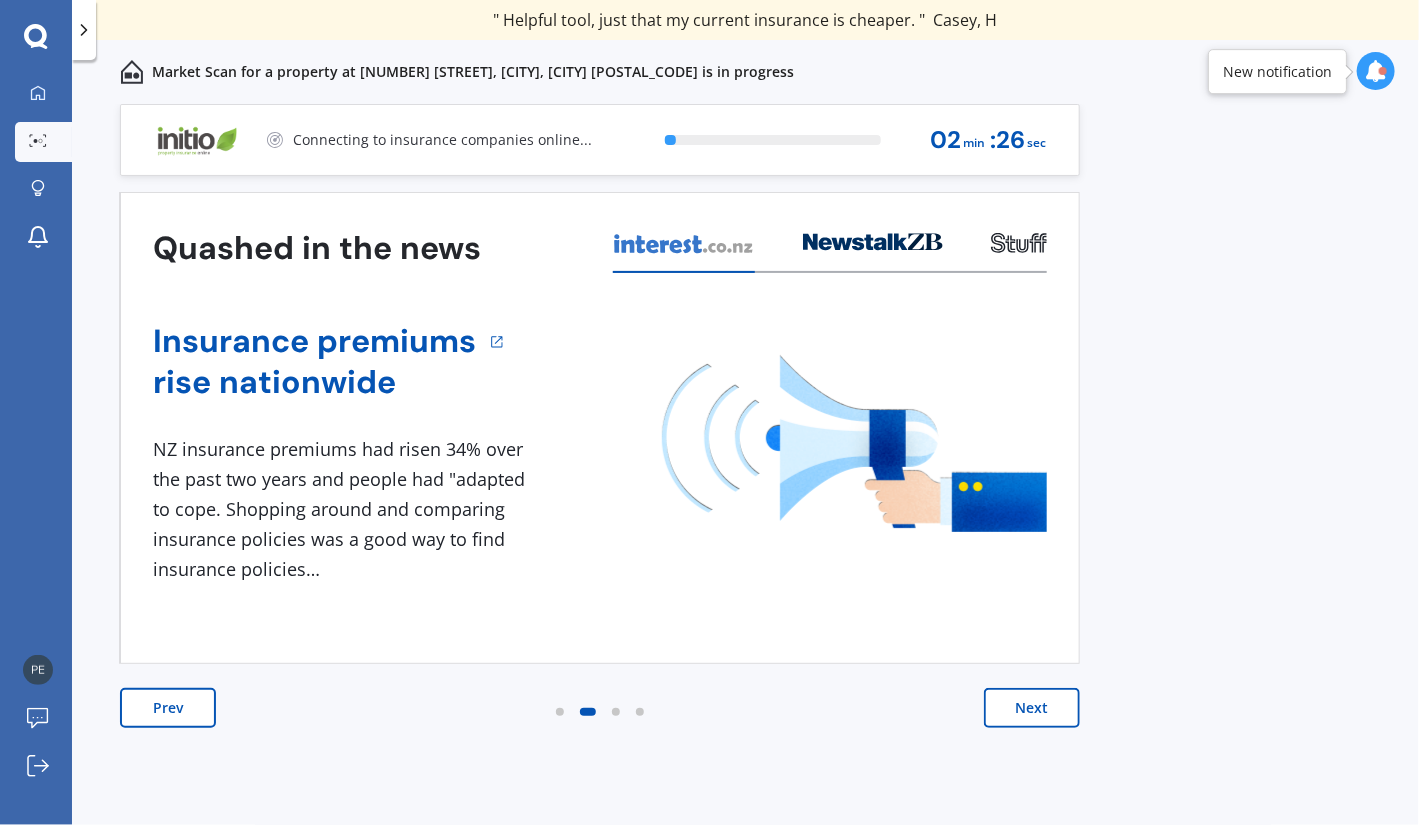 click on "Next" at bounding box center (1032, 708) 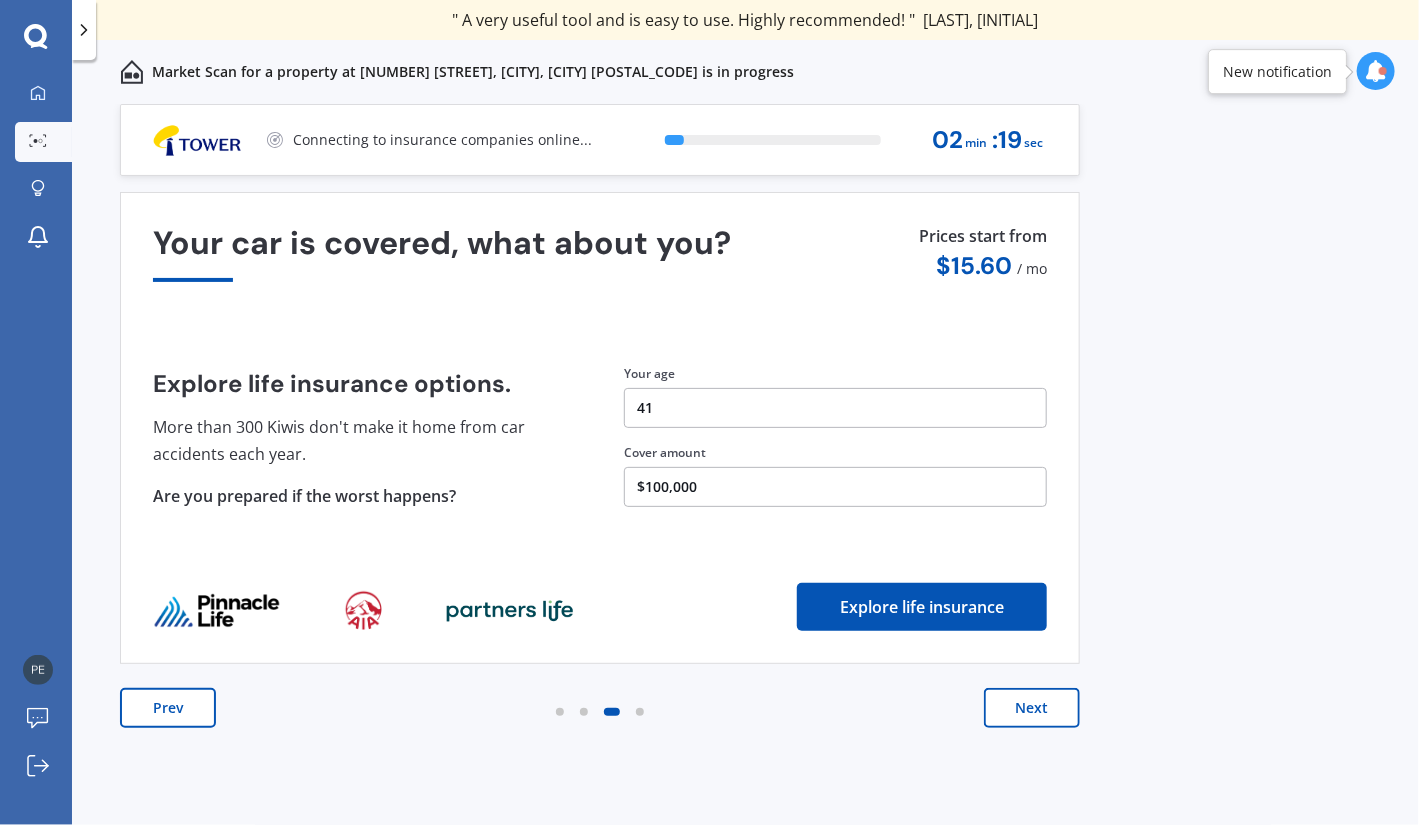 click on "Next" at bounding box center [1032, 708] 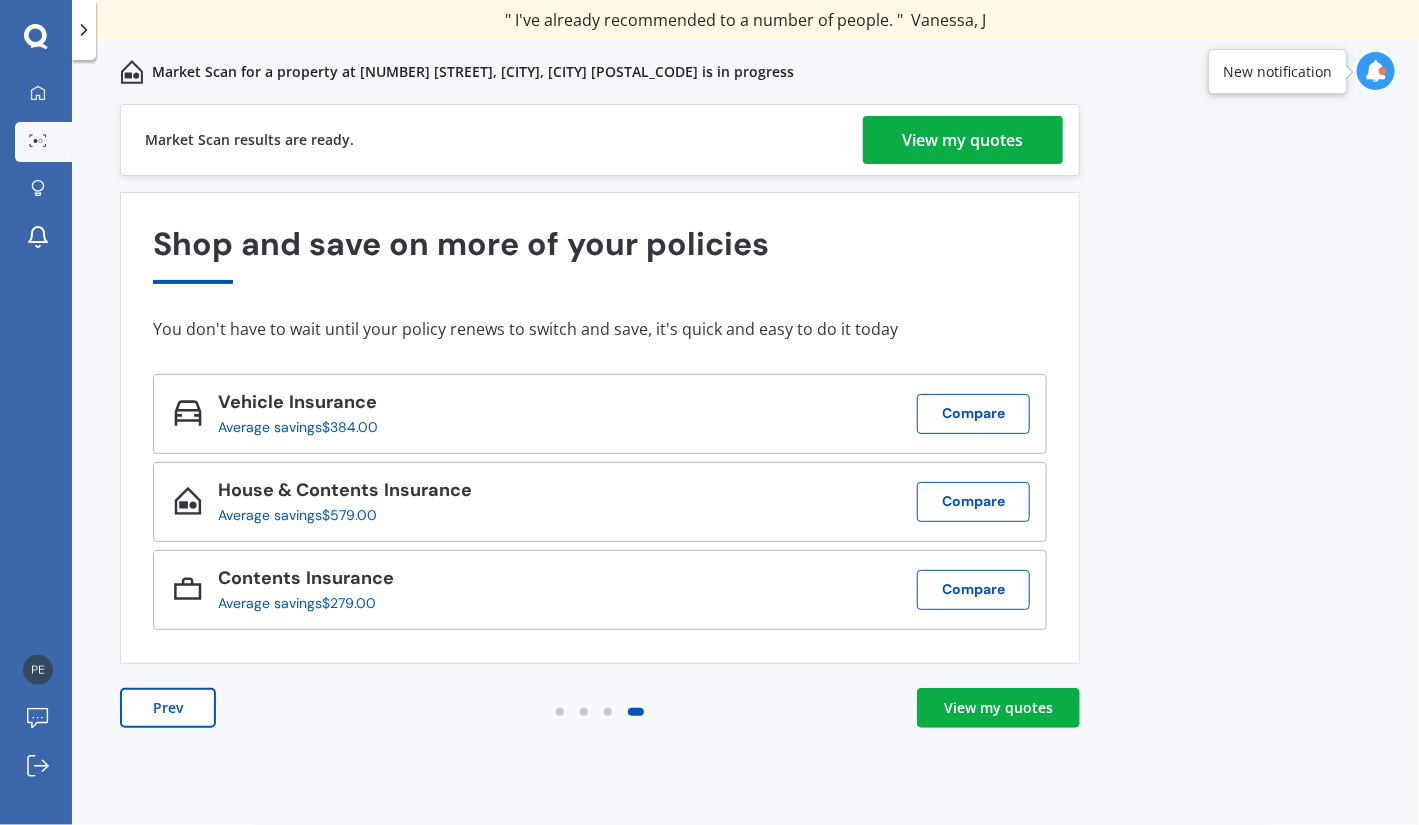 click on "View my quotes" at bounding box center [963, 140] 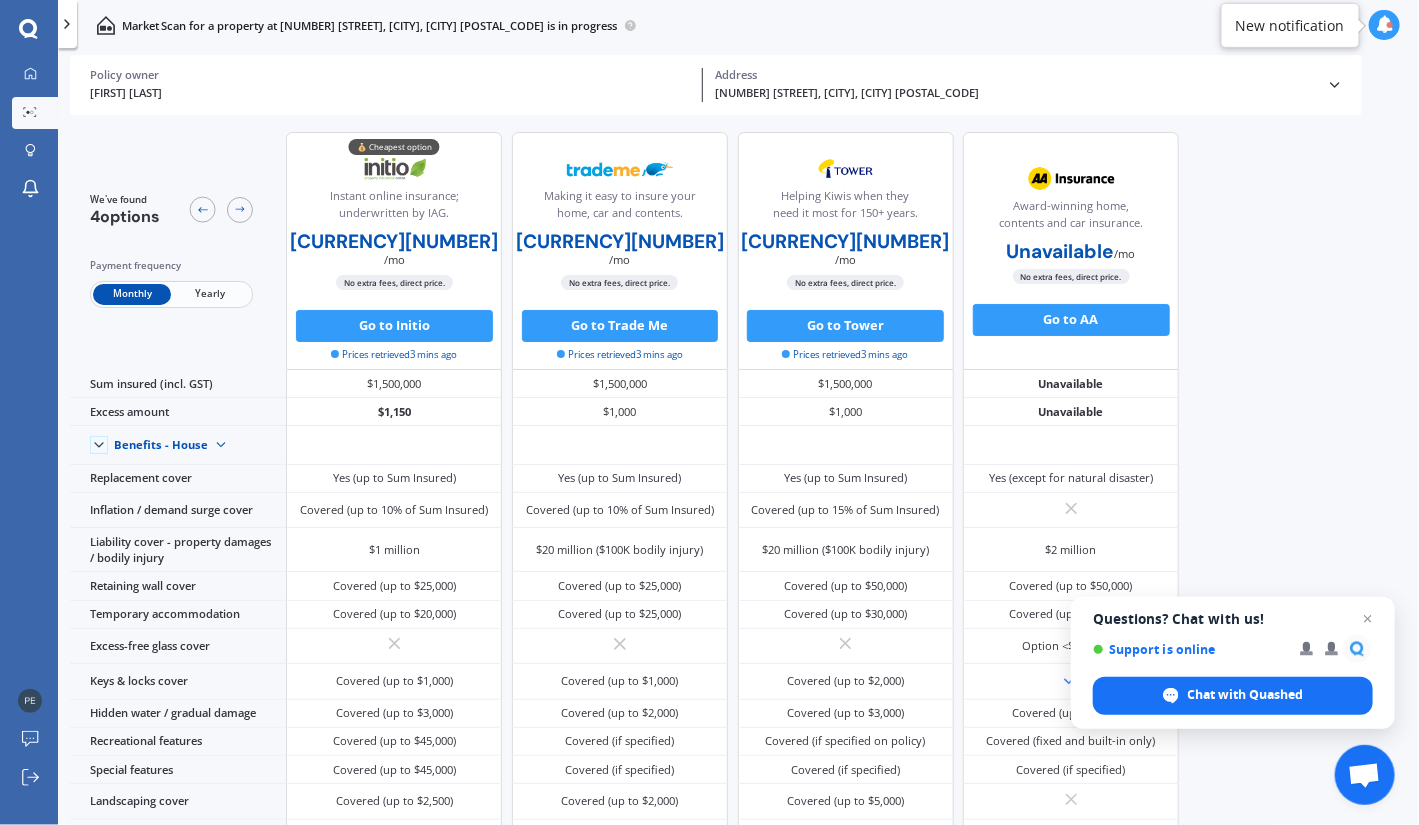 click on "Yearly" at bounding box center [210, 294] 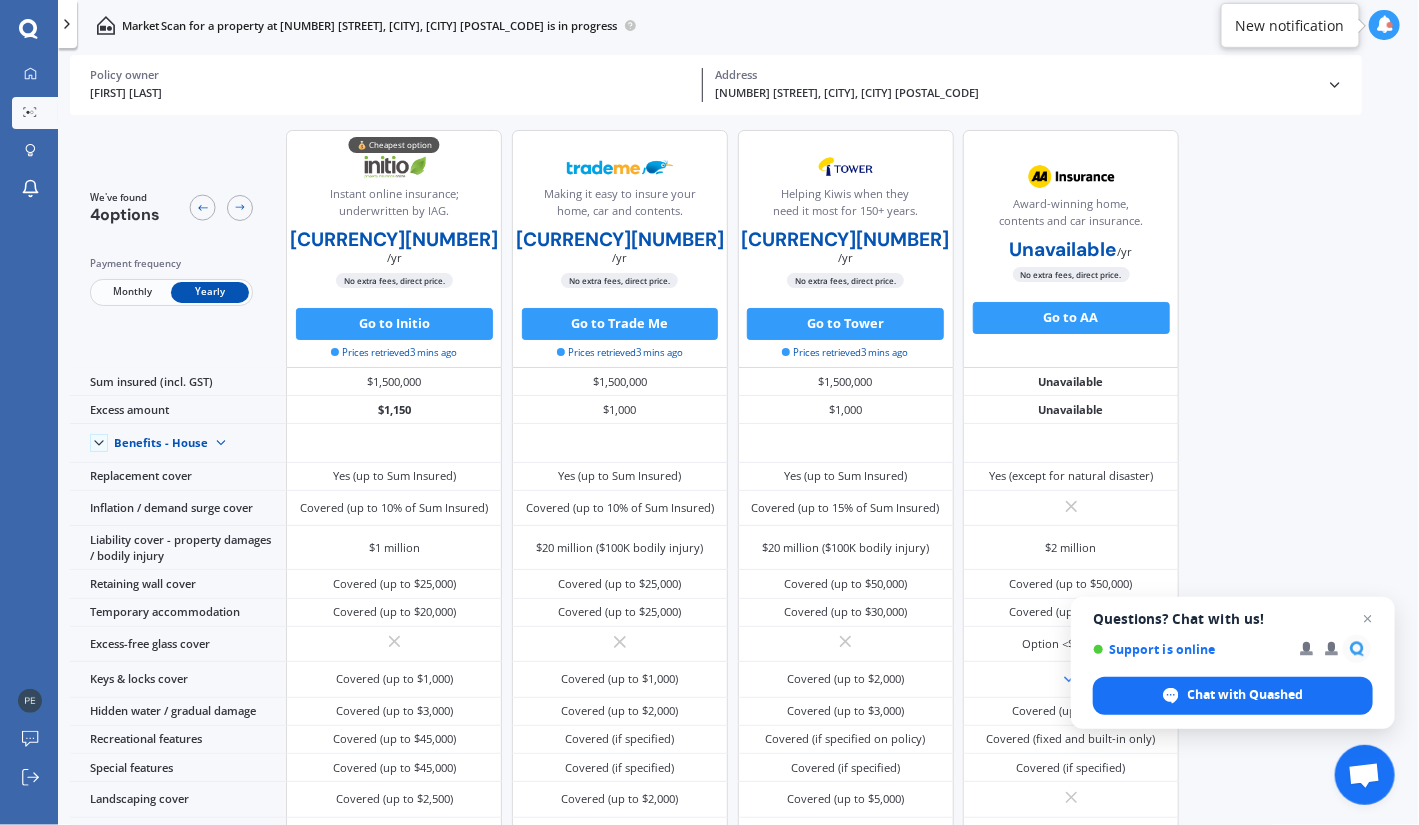 scroll, scrollTop: 0, scrollLeft: 0, axis: both 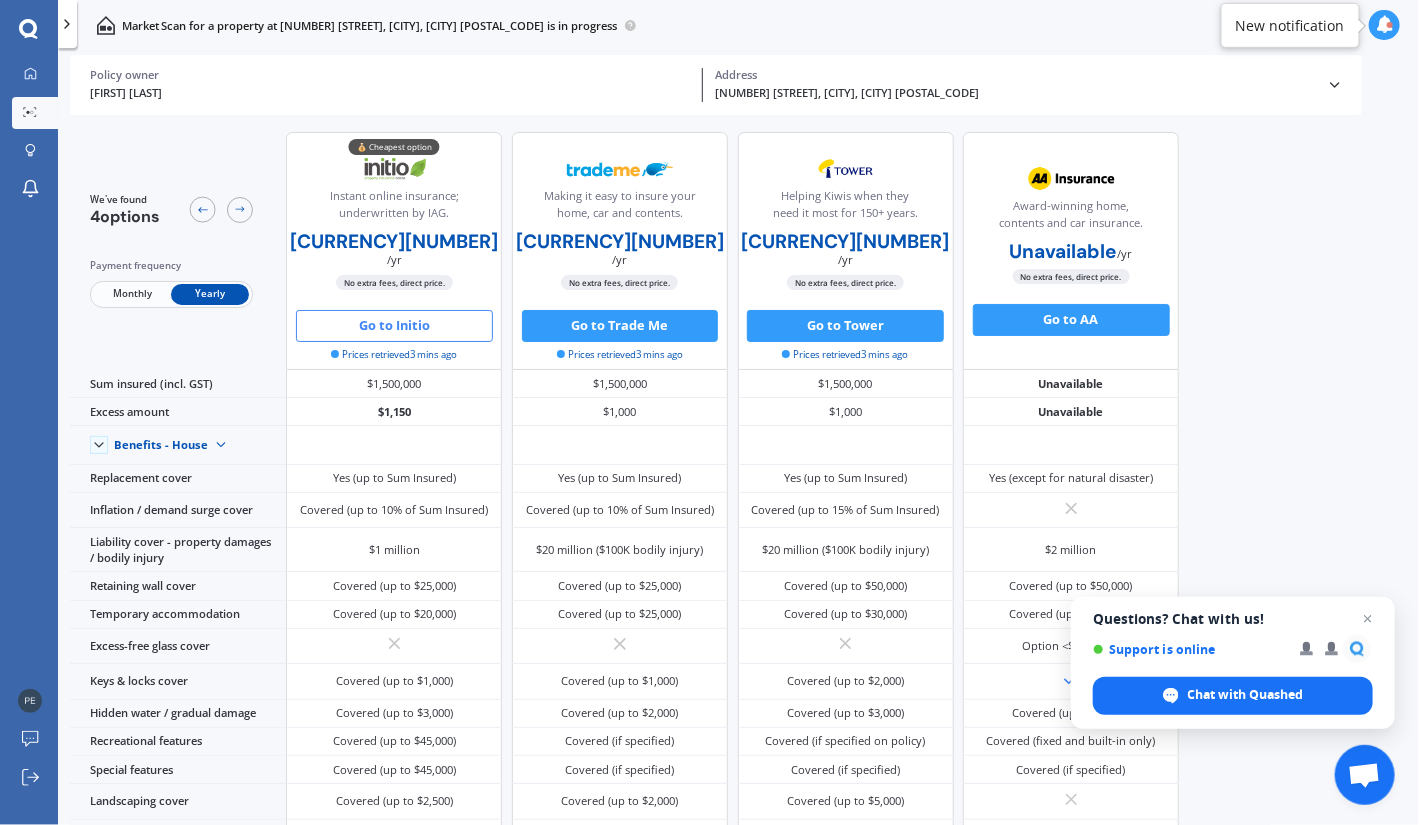 click on "Go to Initio" at bounding box center [394, 326] 